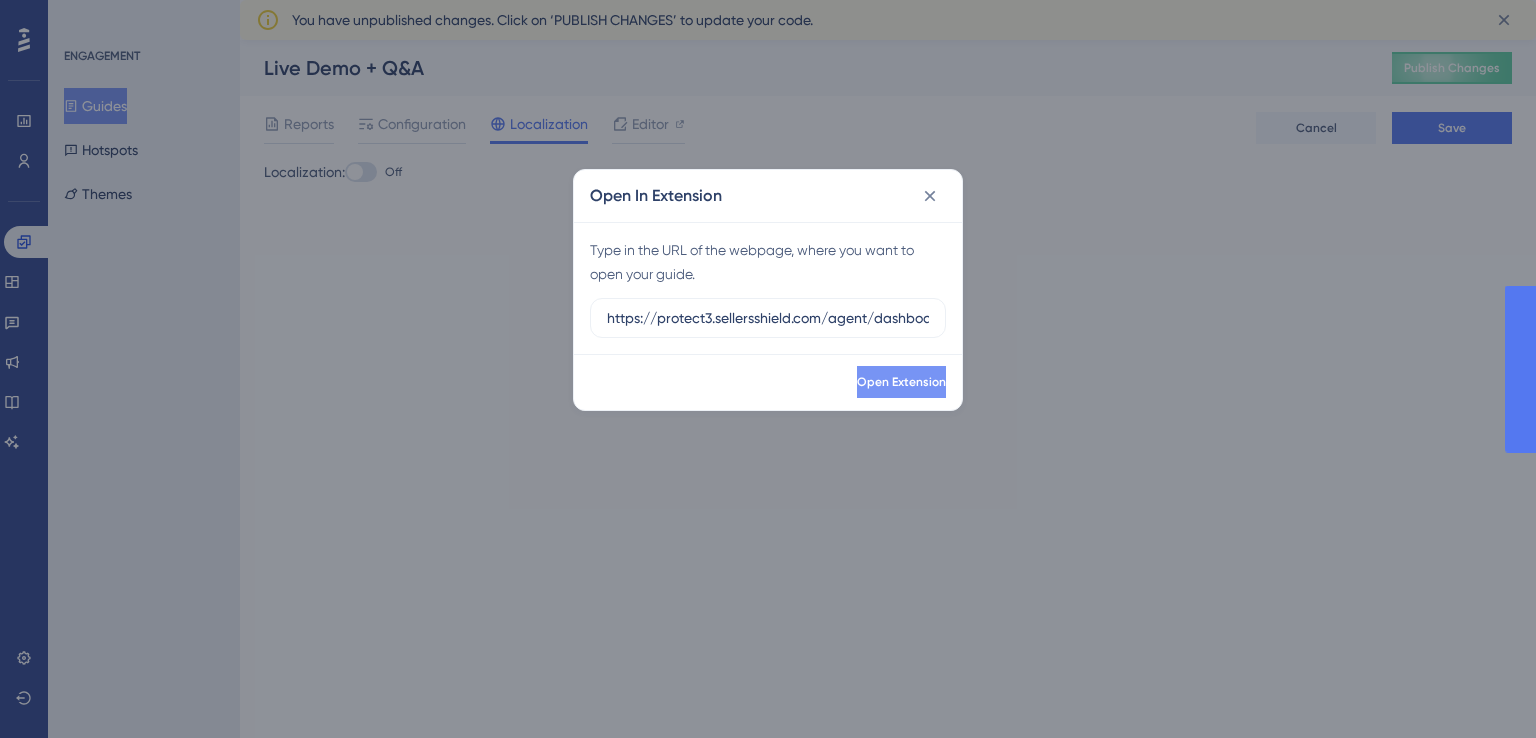 scroll, scrollTop: 0, scrollLeft: 0, axis: both 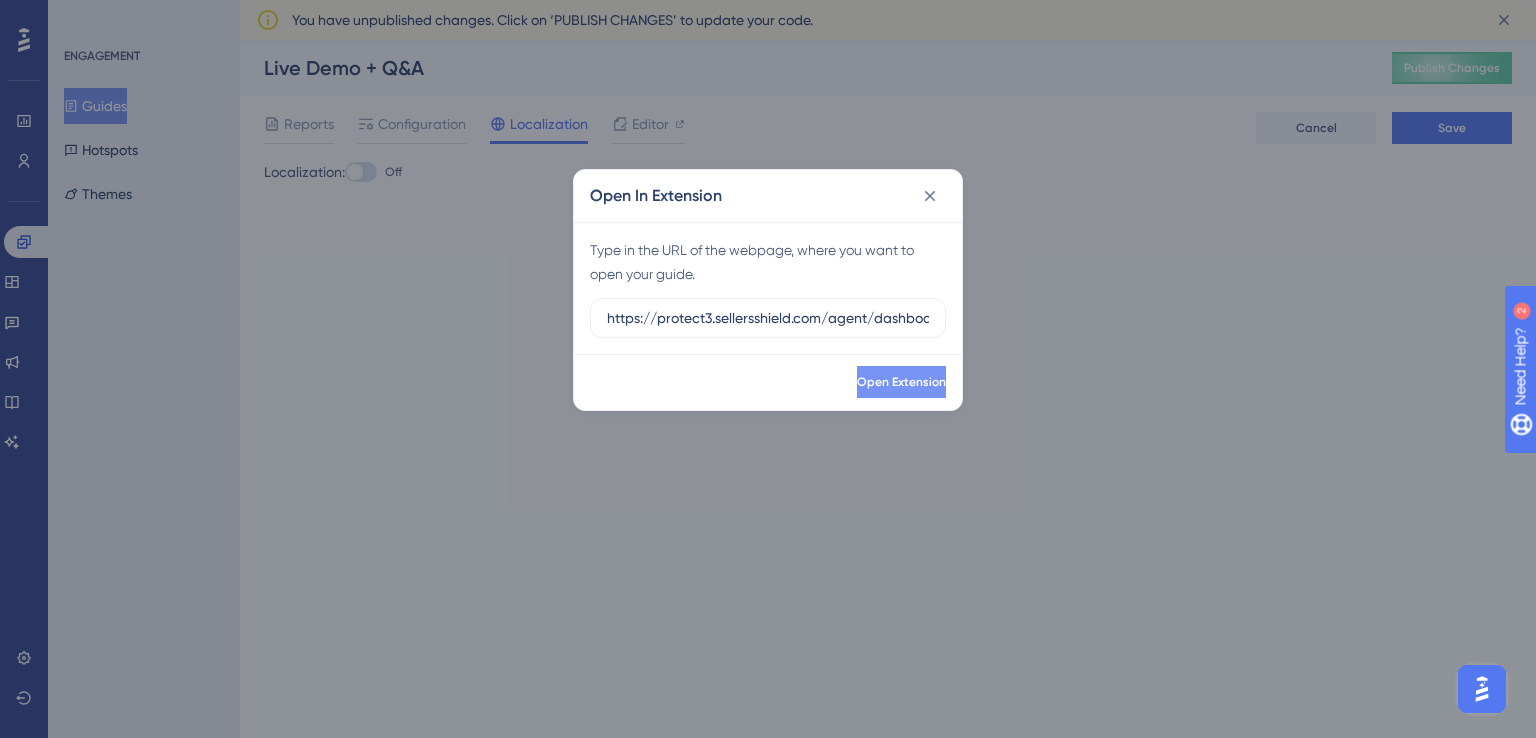 click on "Open Extension" at bounding box center [901, 382] 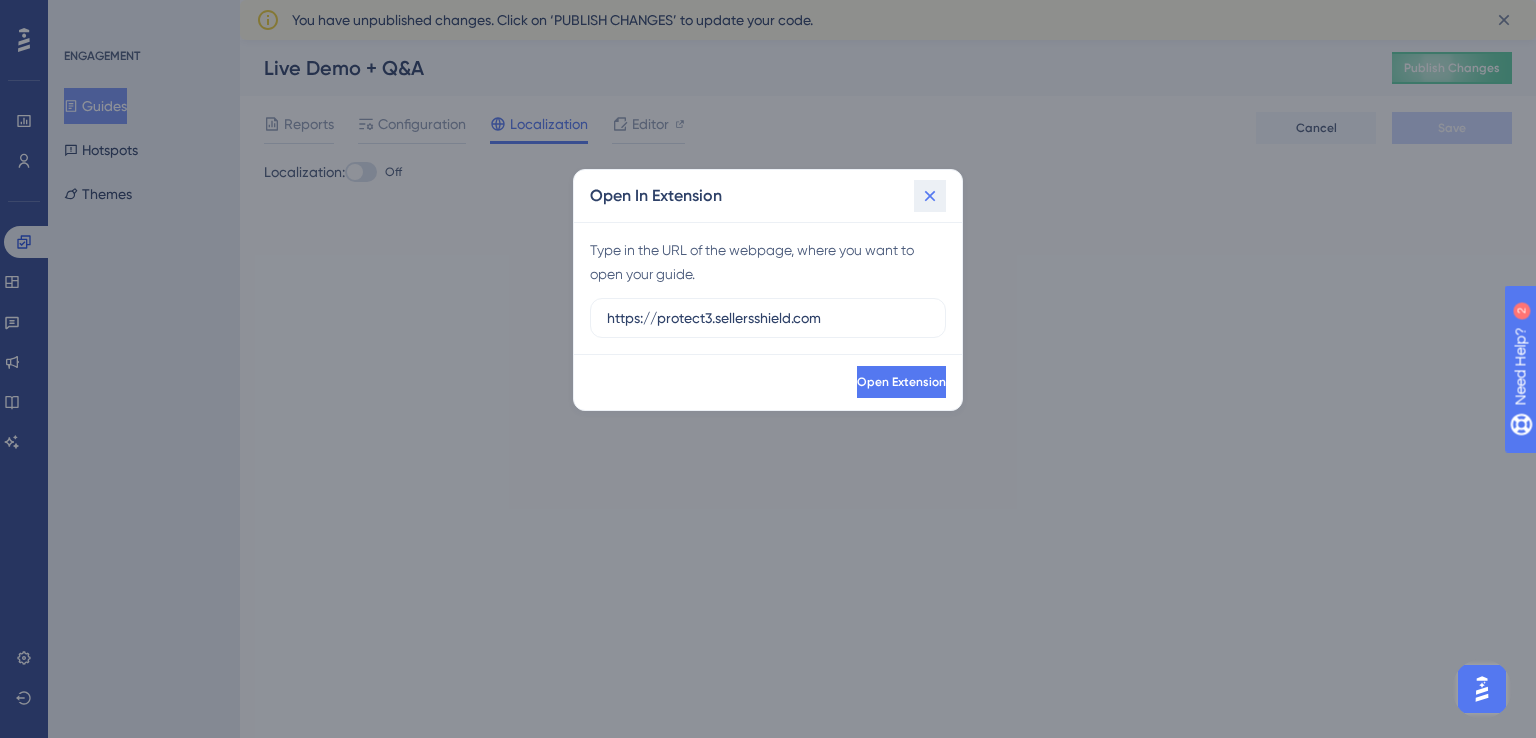 drag, startPoint x: 928, startPoint y: 195, endPoint x: 915, endPoint y: 187, distance: 15.264338 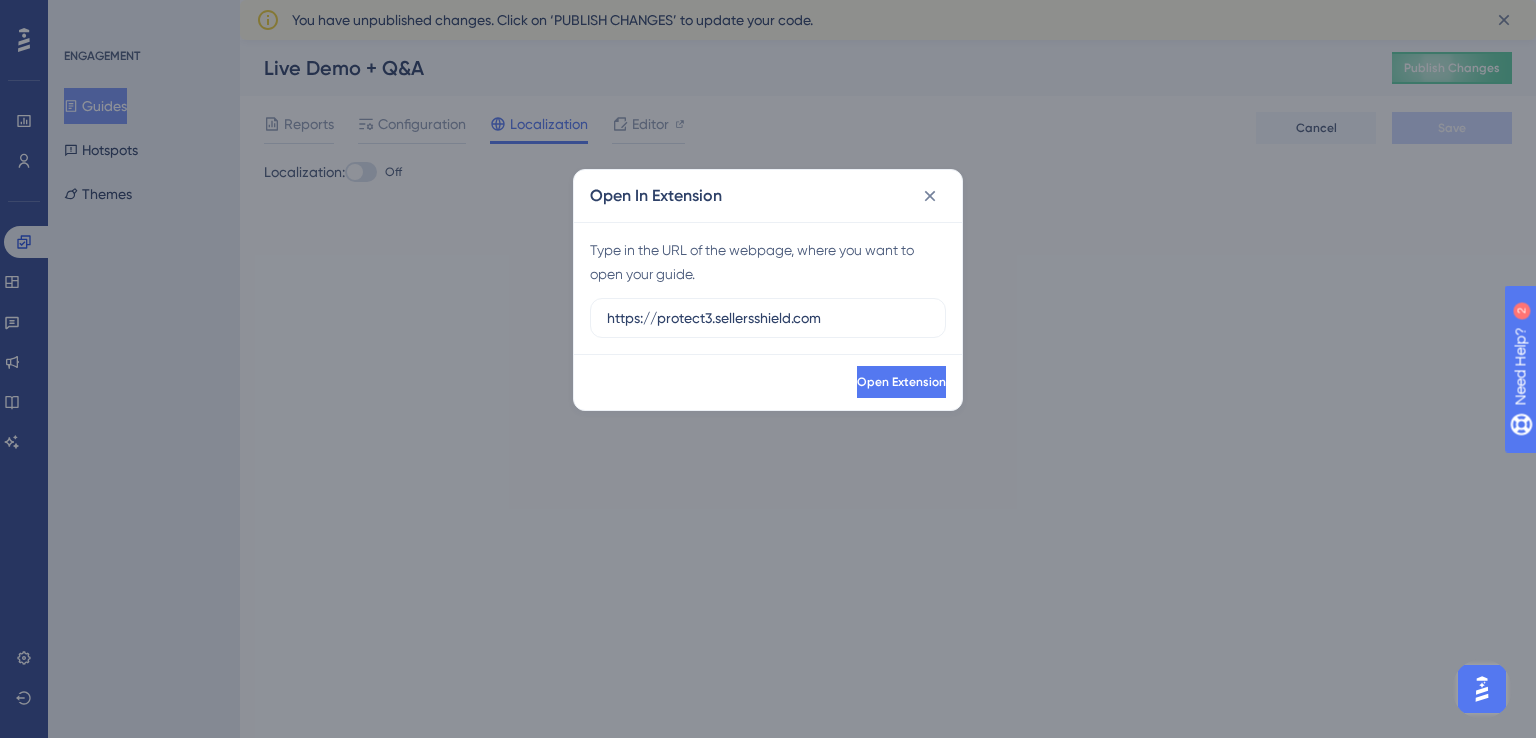 click 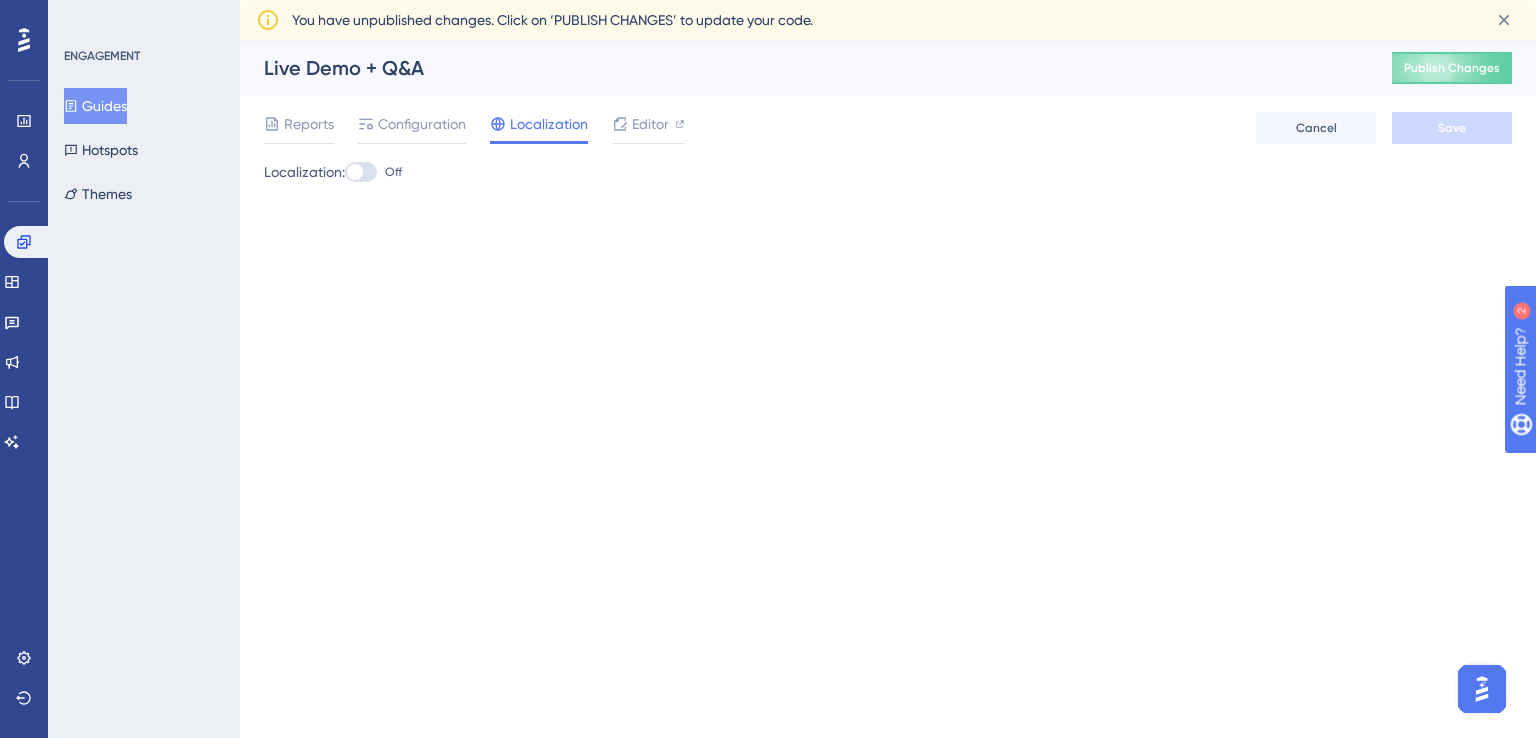 click on "Guides" at bounding box center (95, 106) 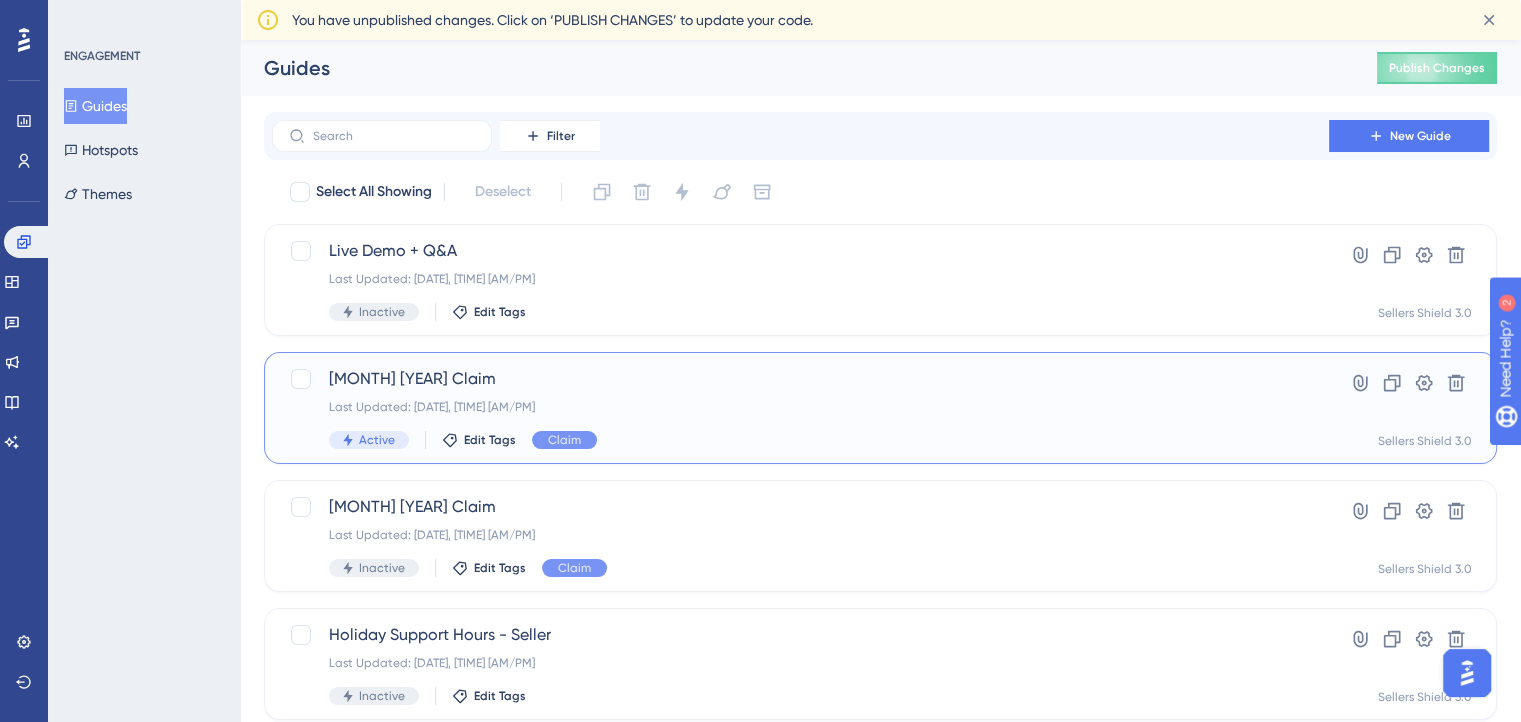 click on "Last Updated: [DATE], [TIME] [AM/PM]" at bounding box center [800, 407] 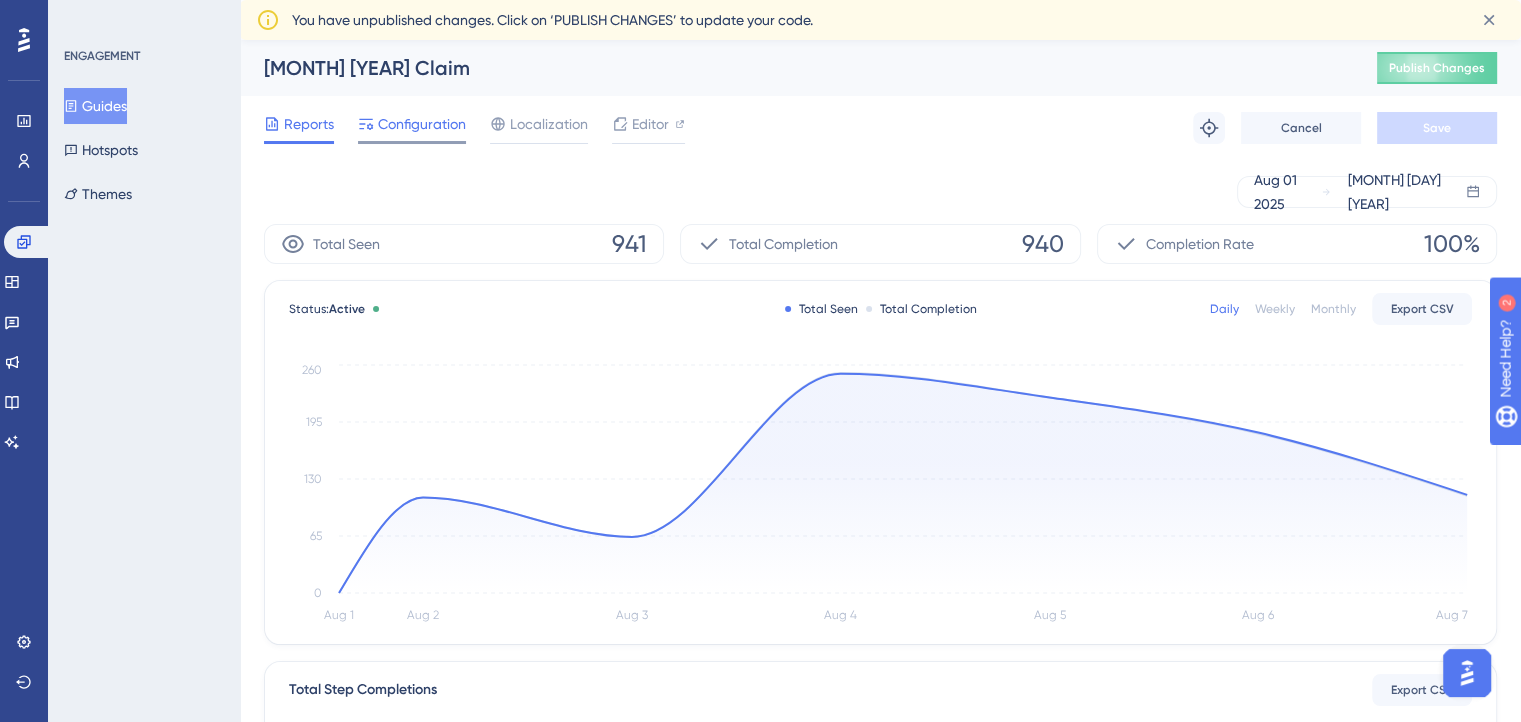 click on "Configuration" at bounding box center [422, 124] 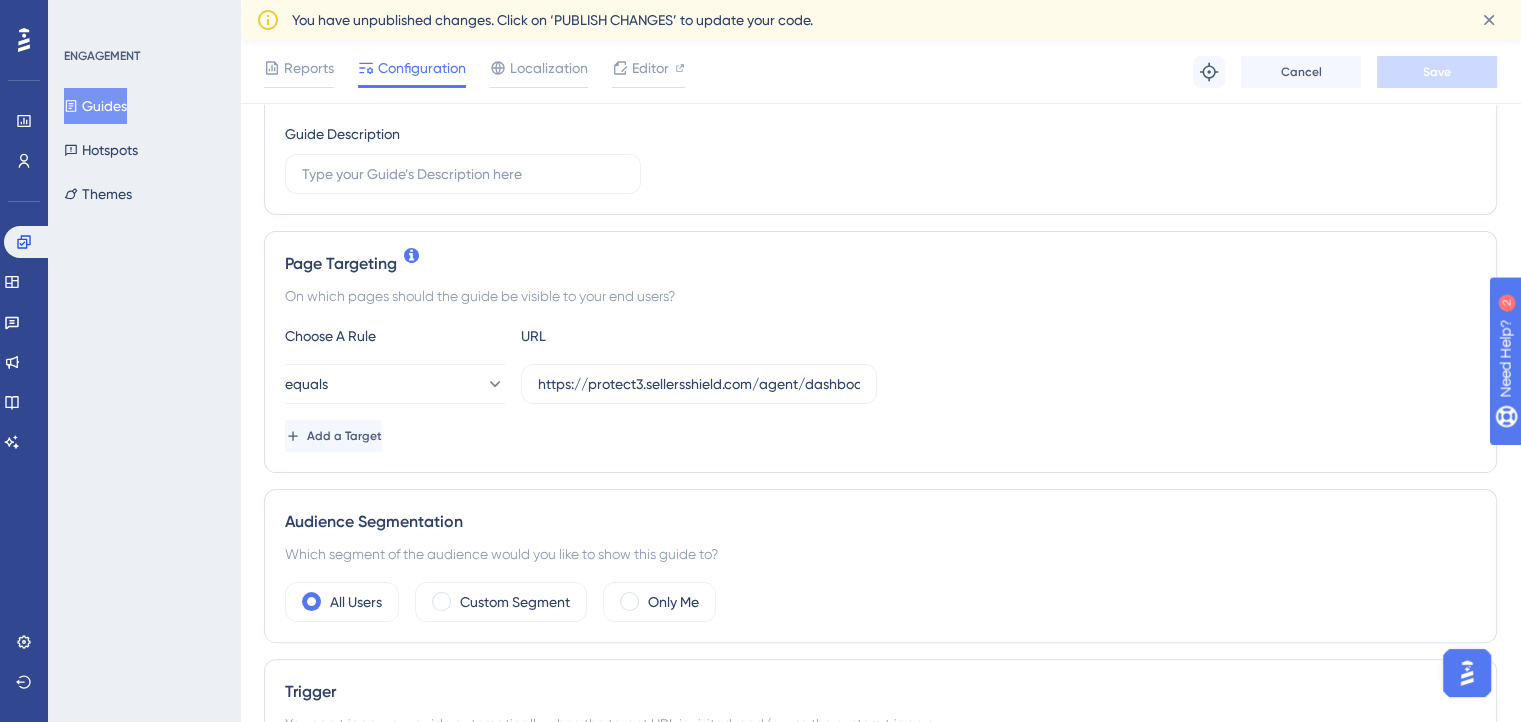 scroll, scrollTop: 300, scrollLeft: 0, axis: vertical 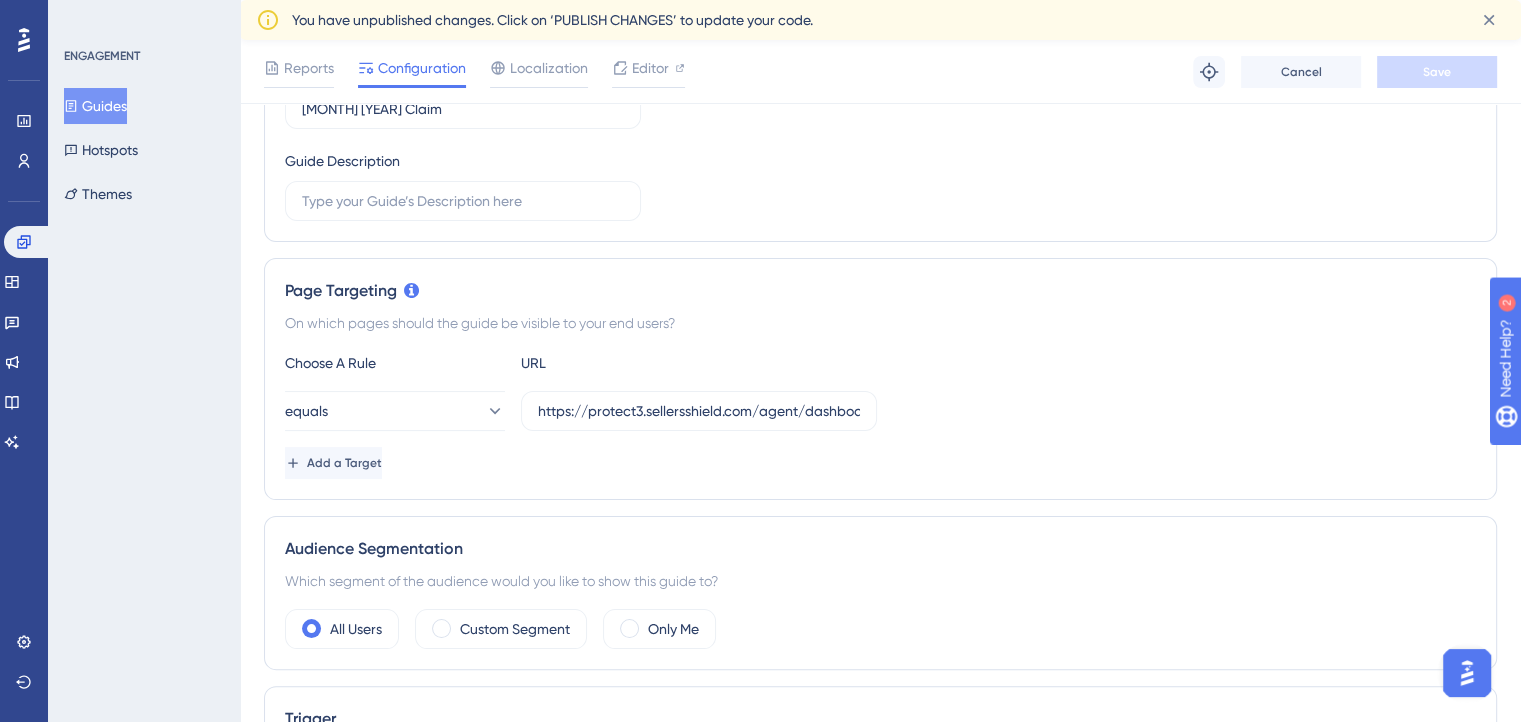 drag, startPoint x: 535, startPoint y: 406, endPoint x: 1067, endPoint y: 396, distance: 532.094 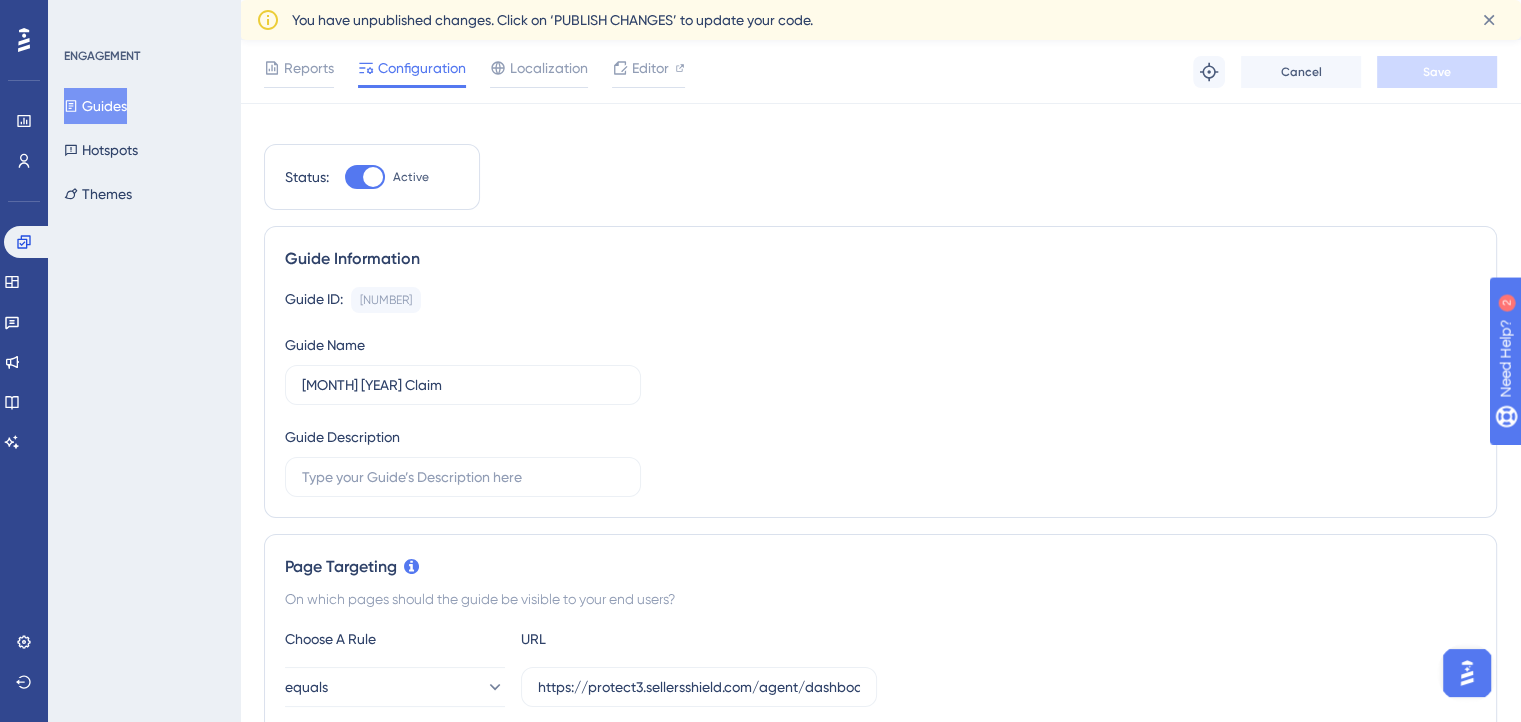 scroll, scrollTop: 0, scrollLeft: 0, axis: both 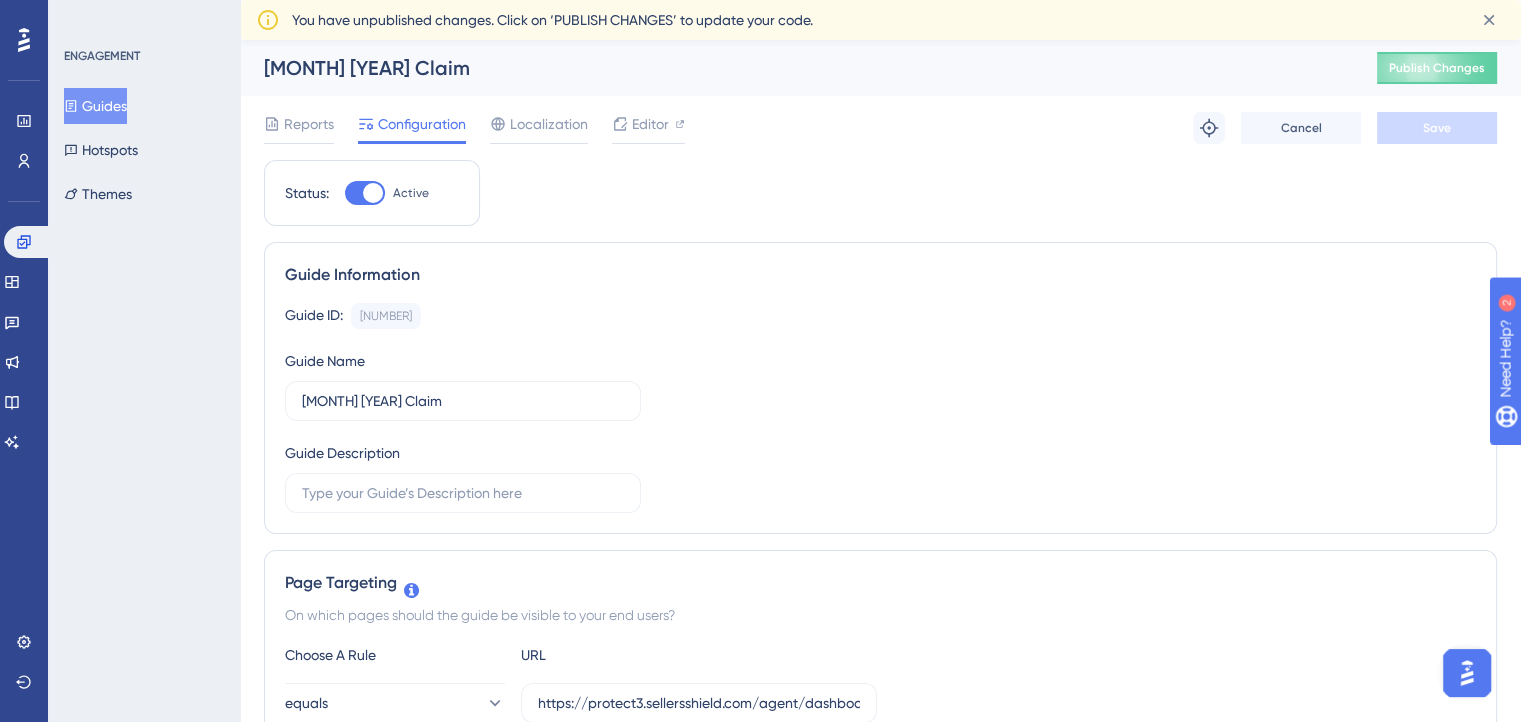 click on "Guides" at bounding box center (95, 106) 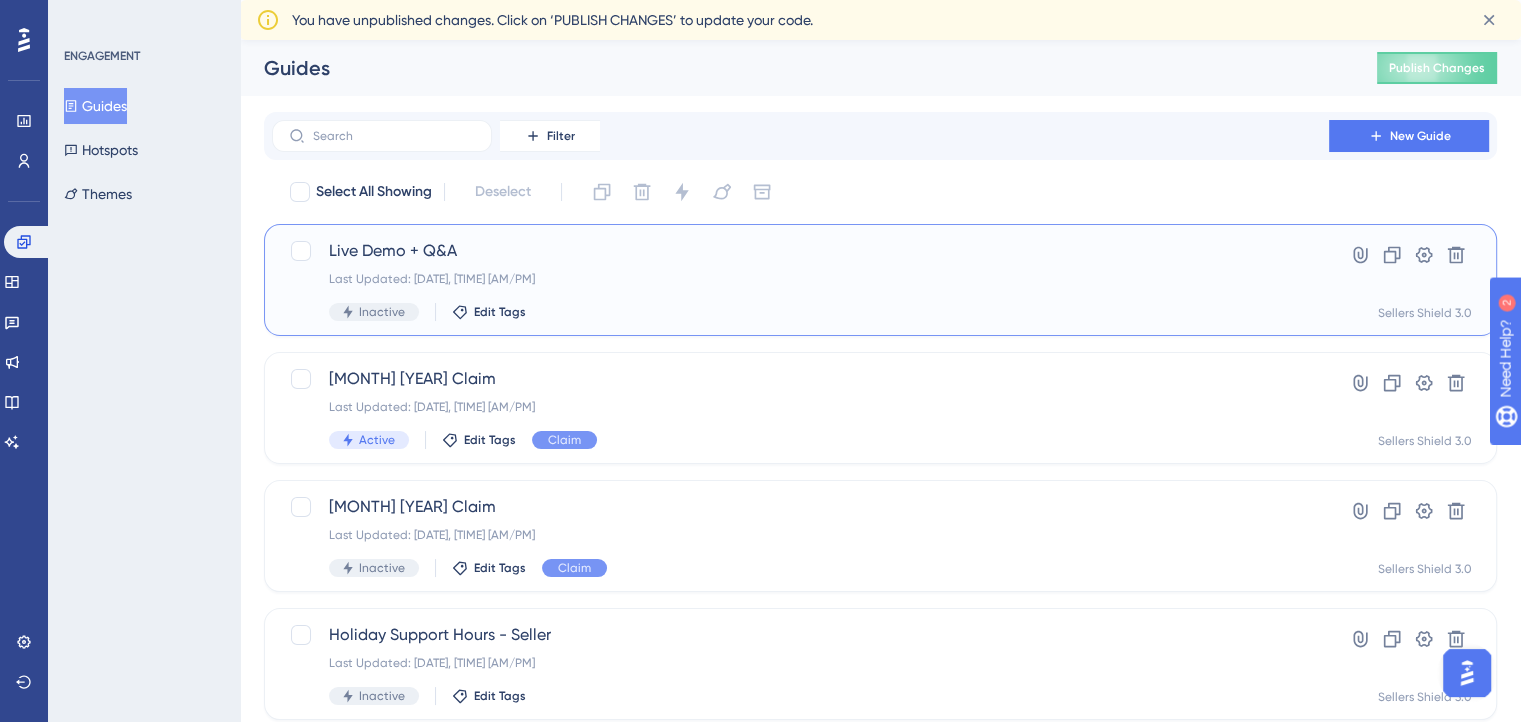 click on "Live Demo + Q&A Last Updated: [DATE], [TIME] [AM/PM] Inactive Edit Tags Hyperlink Clone Settings Delete Sellers Shield 3.0" at bounding box center [880, 280] 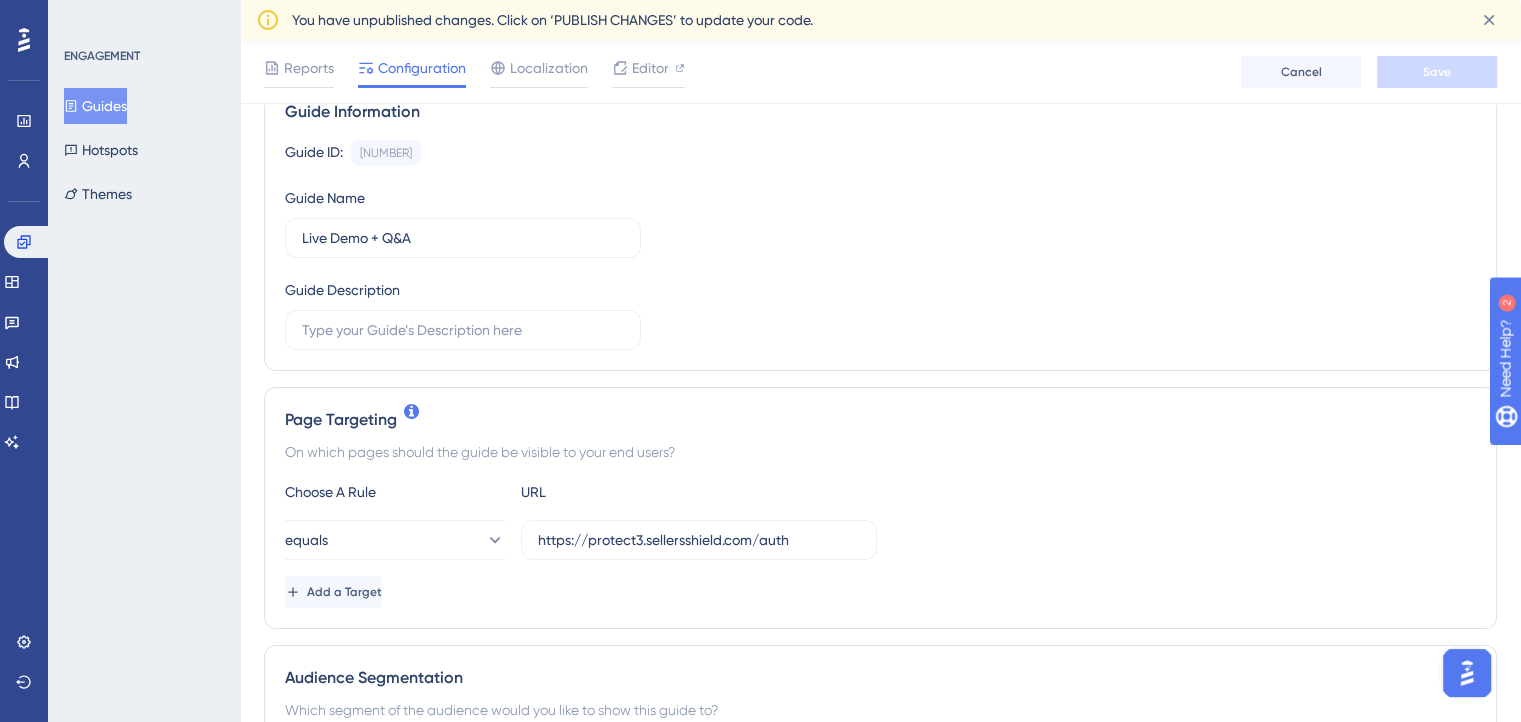 scroll, scrollTop: 300, scrollLeft: 0, axis: vertical 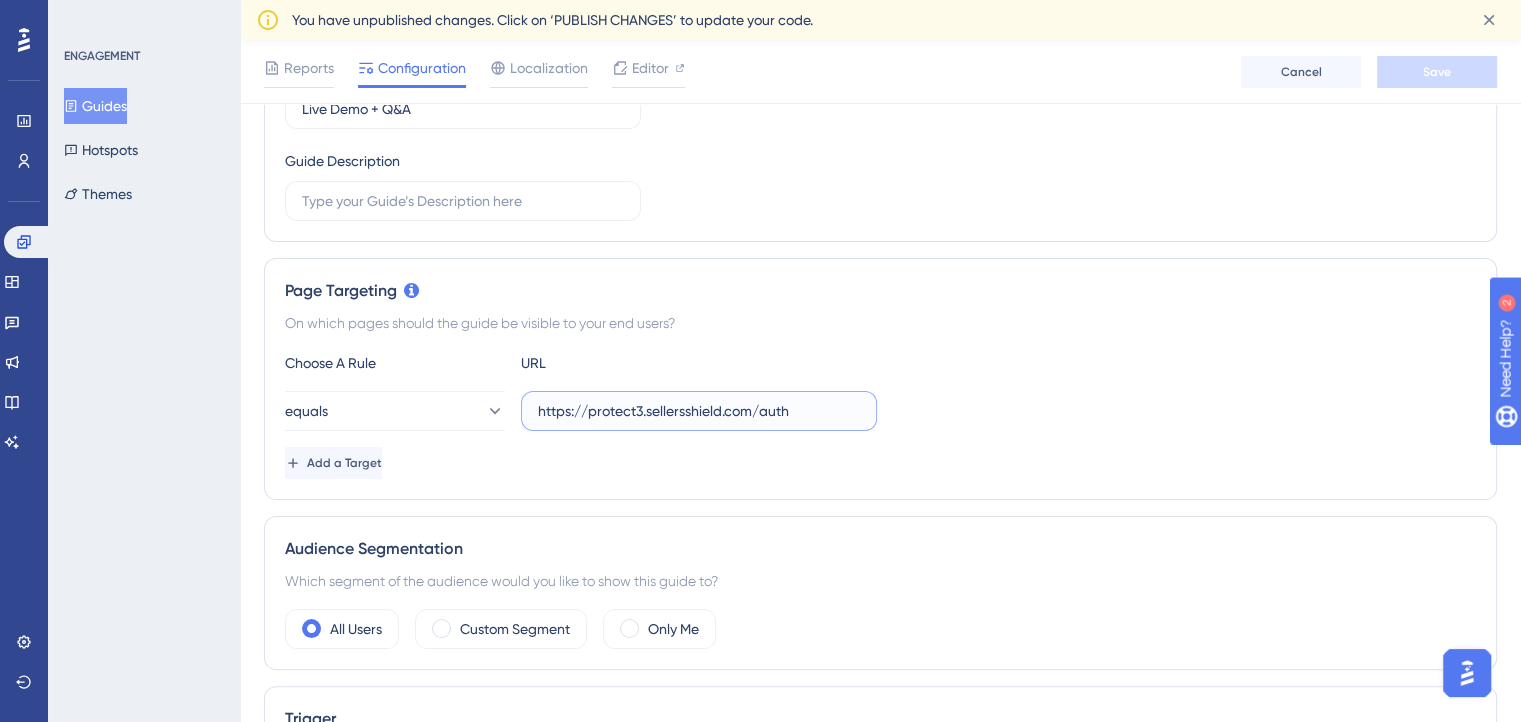 drag, startPoint x: 811, startPoint y: 413, endPoint x: 510, endPoint y: 406, distance: 301.0814 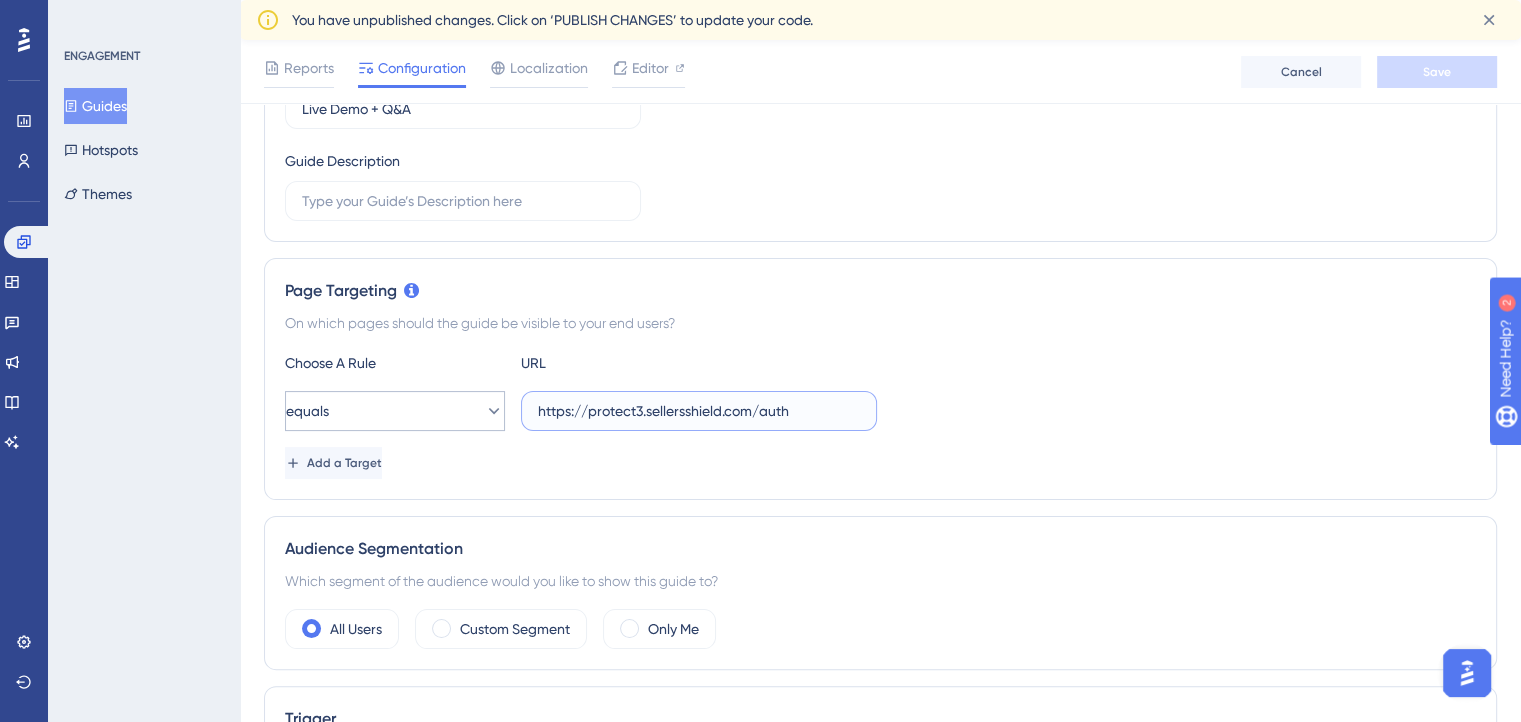 paste on "gent/dashboard" 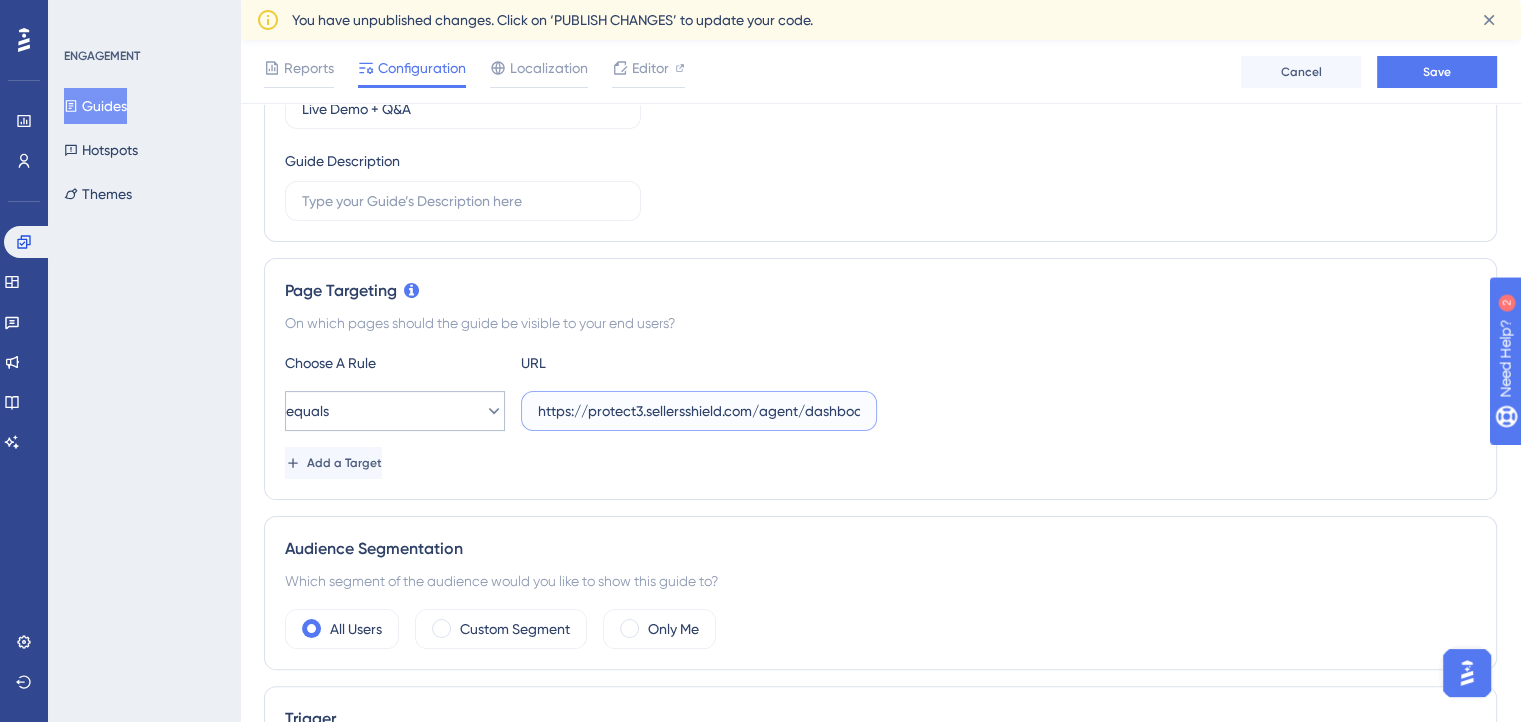 scroll, scrollTop: 0, scrollLeft: 19, axis: horizontal 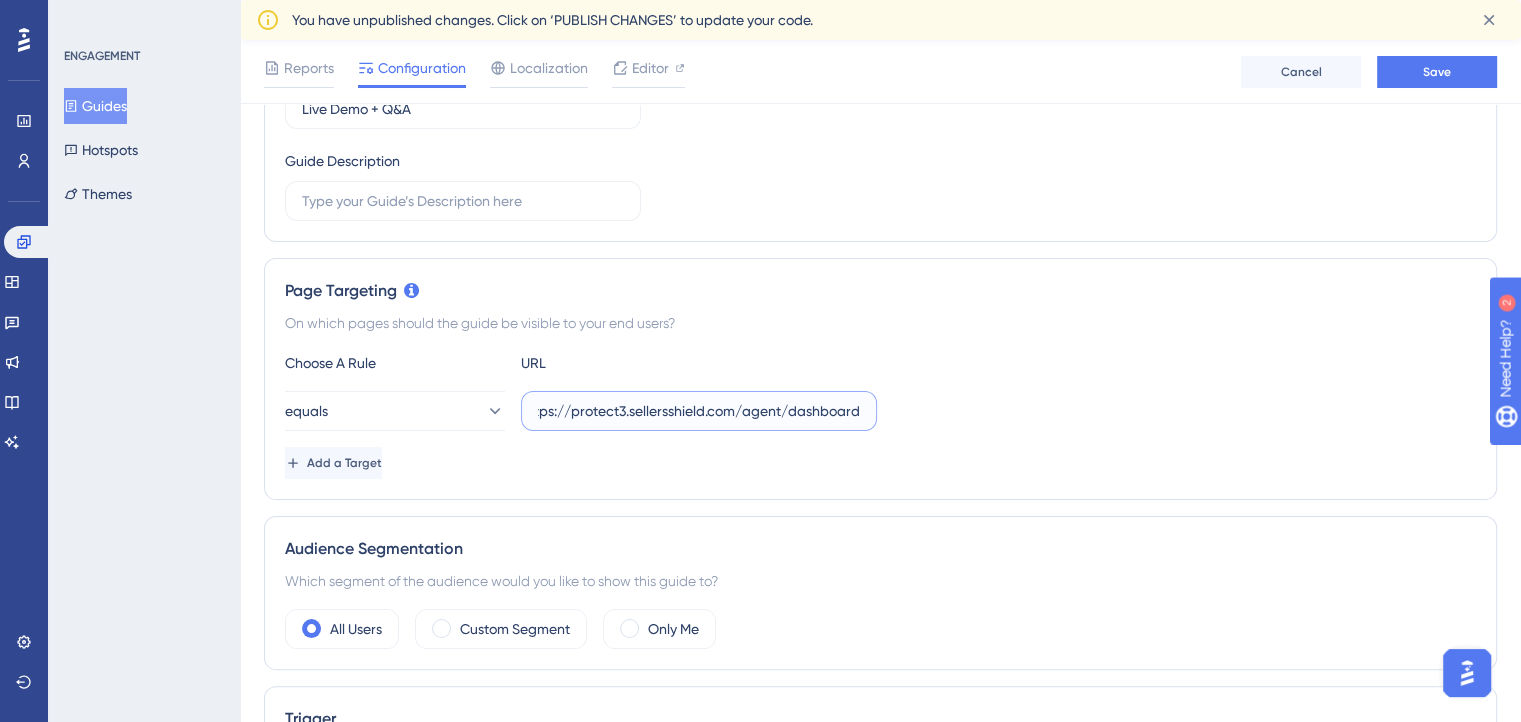 type on "https://protect3.sellersshield.com/agent/dashboard" 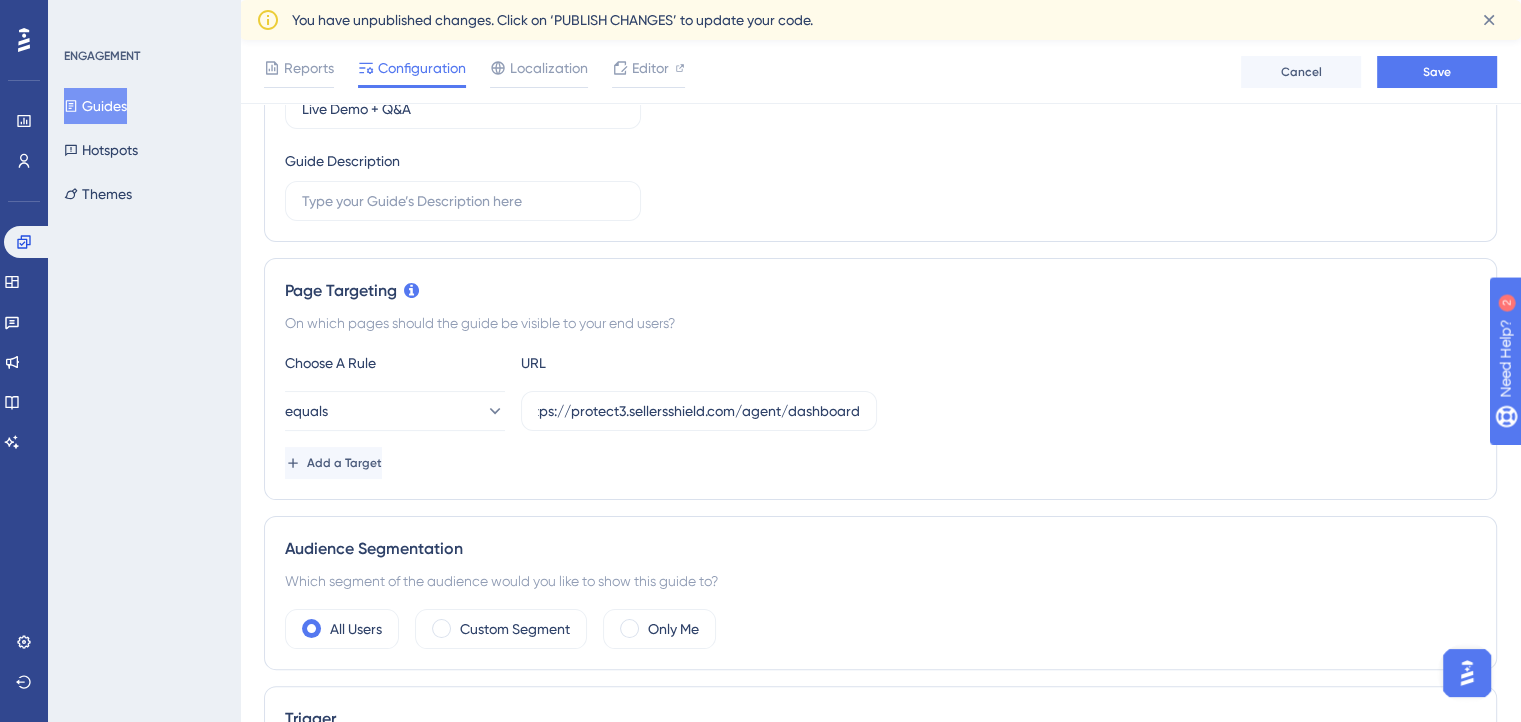 scroll, scrollTop: 0, scrollLeft: 0, axis: both 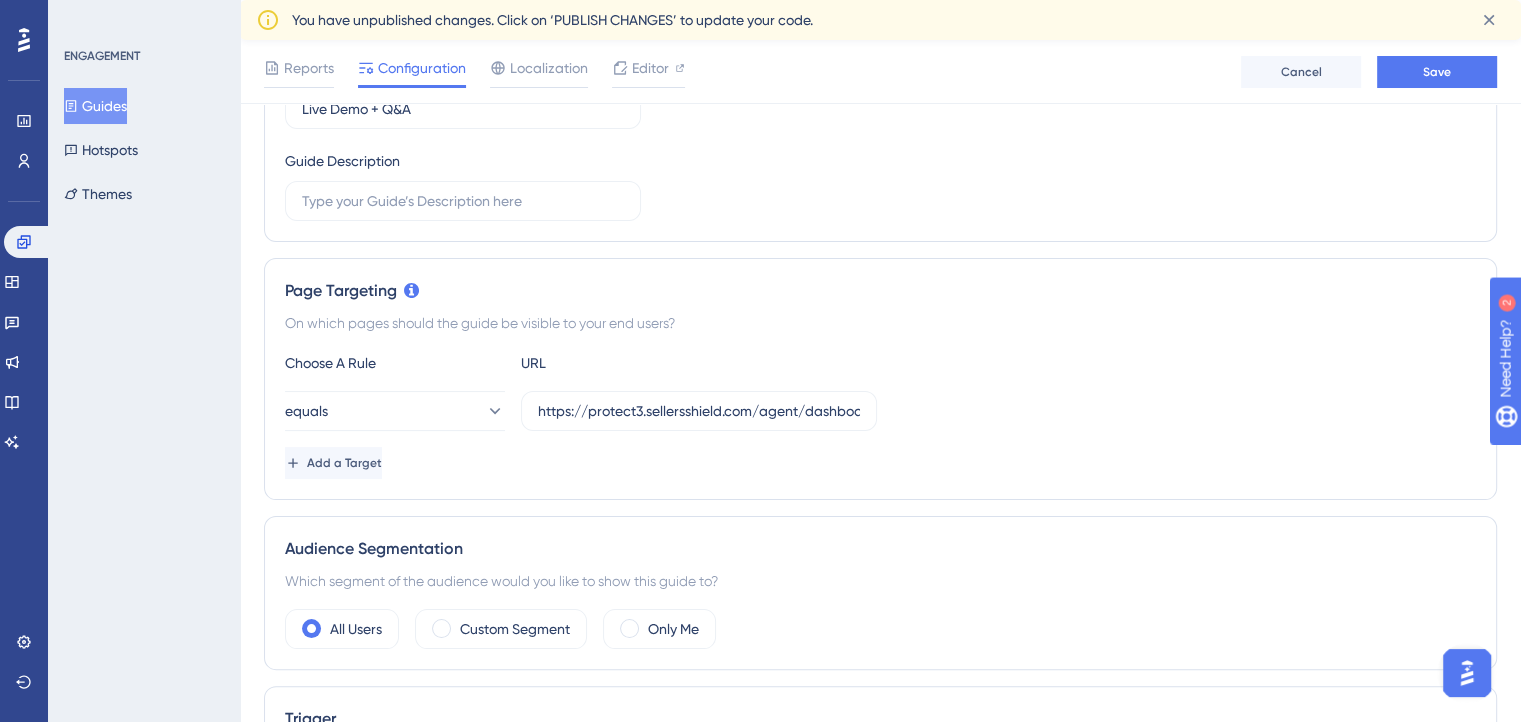click on "Add a Target" at bounding box center [880, 463] 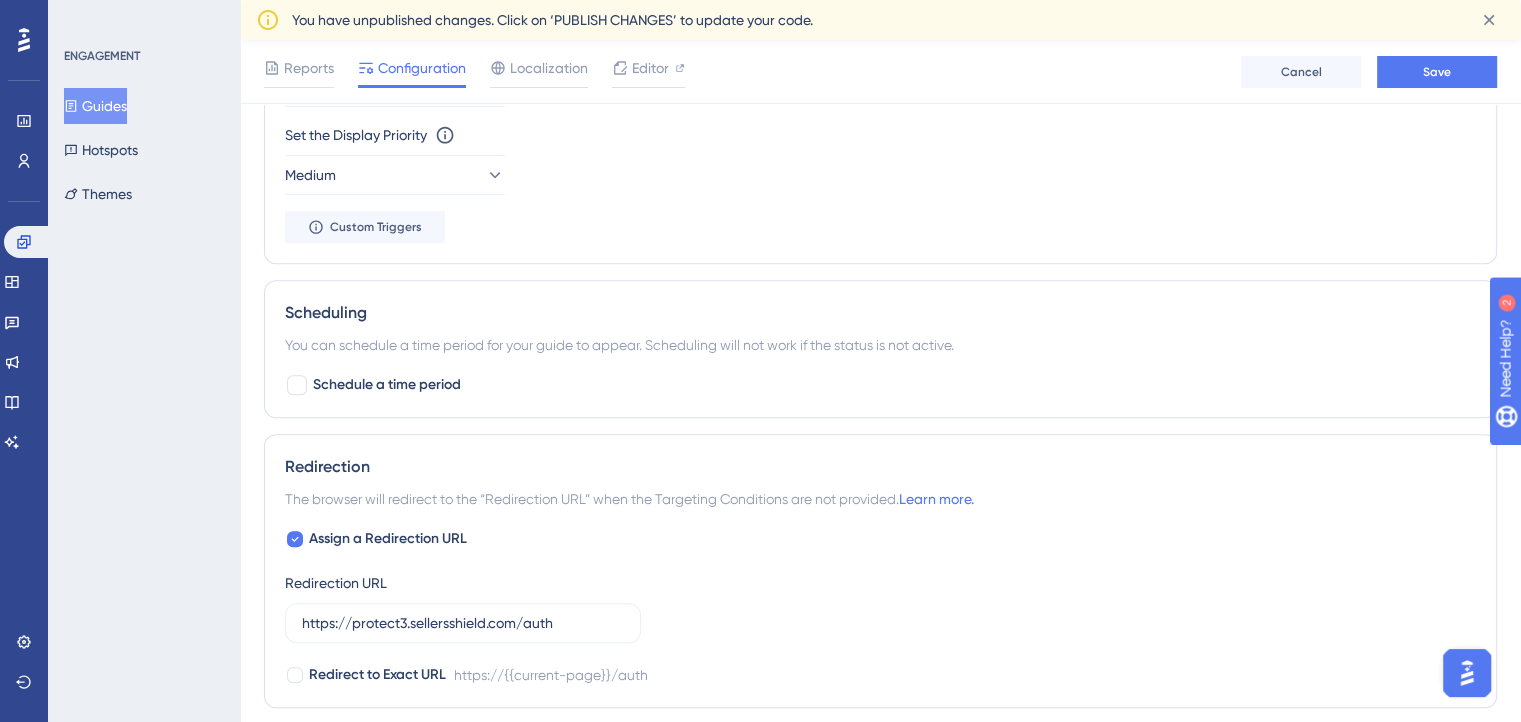 scroll, scrollTop: 1100, scrollLeft: 0, axis: vertical 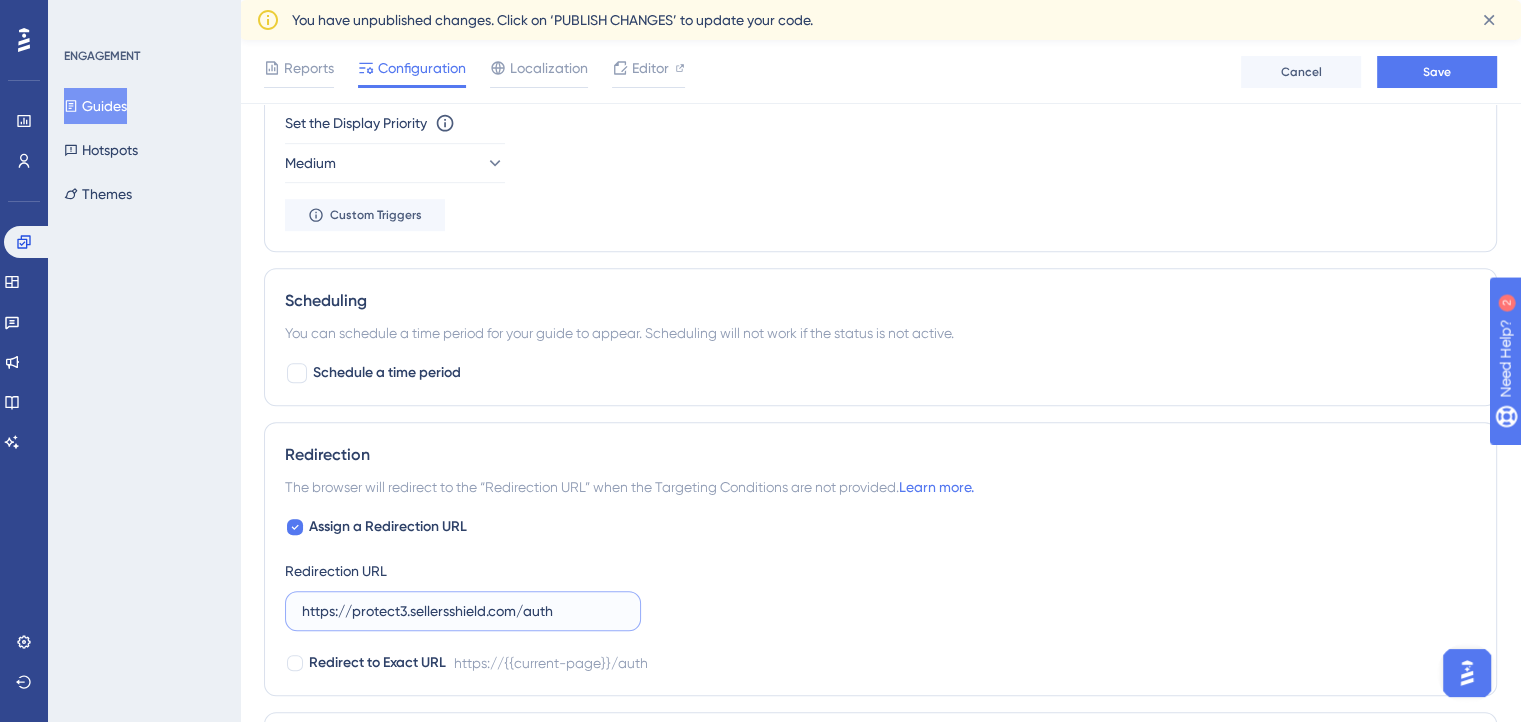 drag, startPoint x: 583, startPoint y: 611, endPoint x: 233, endPoint y: 620, distance: 350.1157 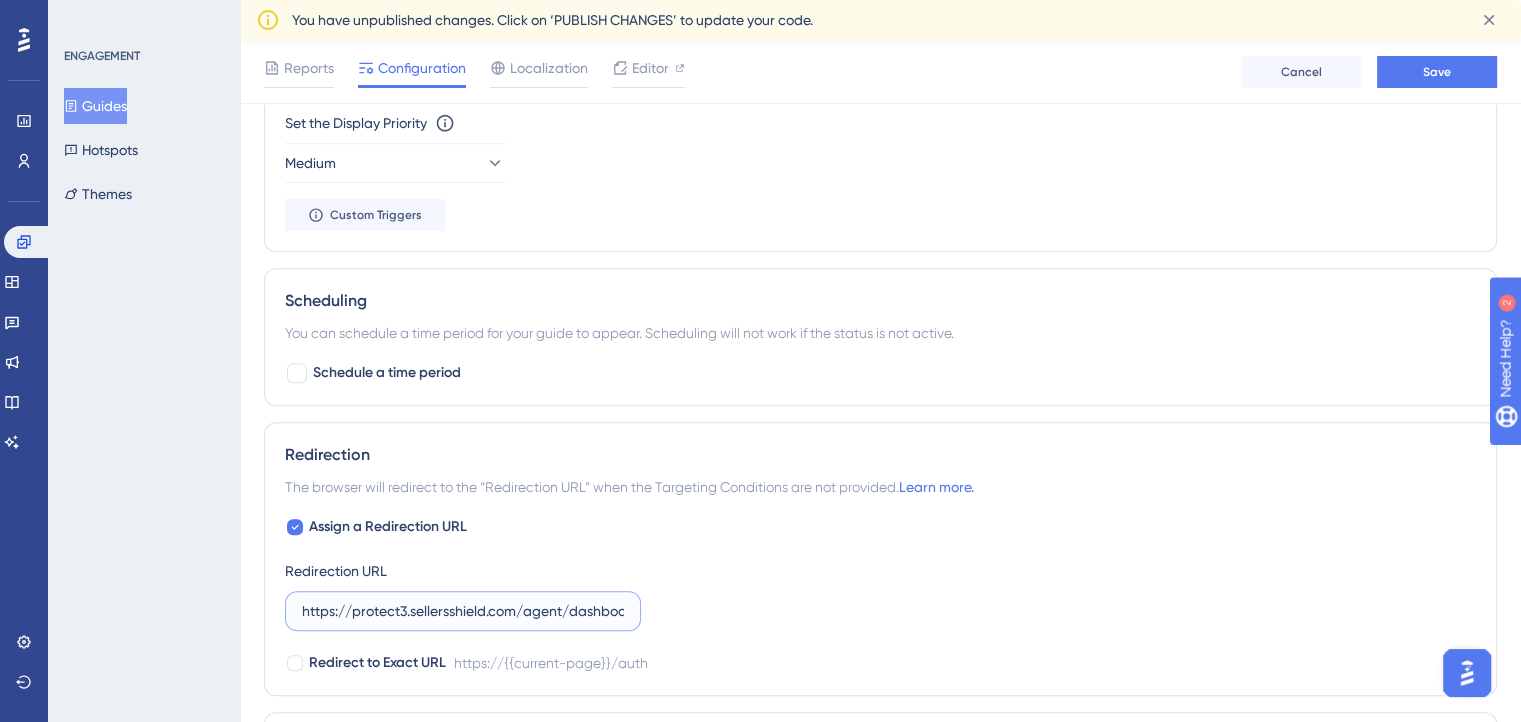 scroll, scrollTop: 0, scrollLeft: 19, axis: horizontal 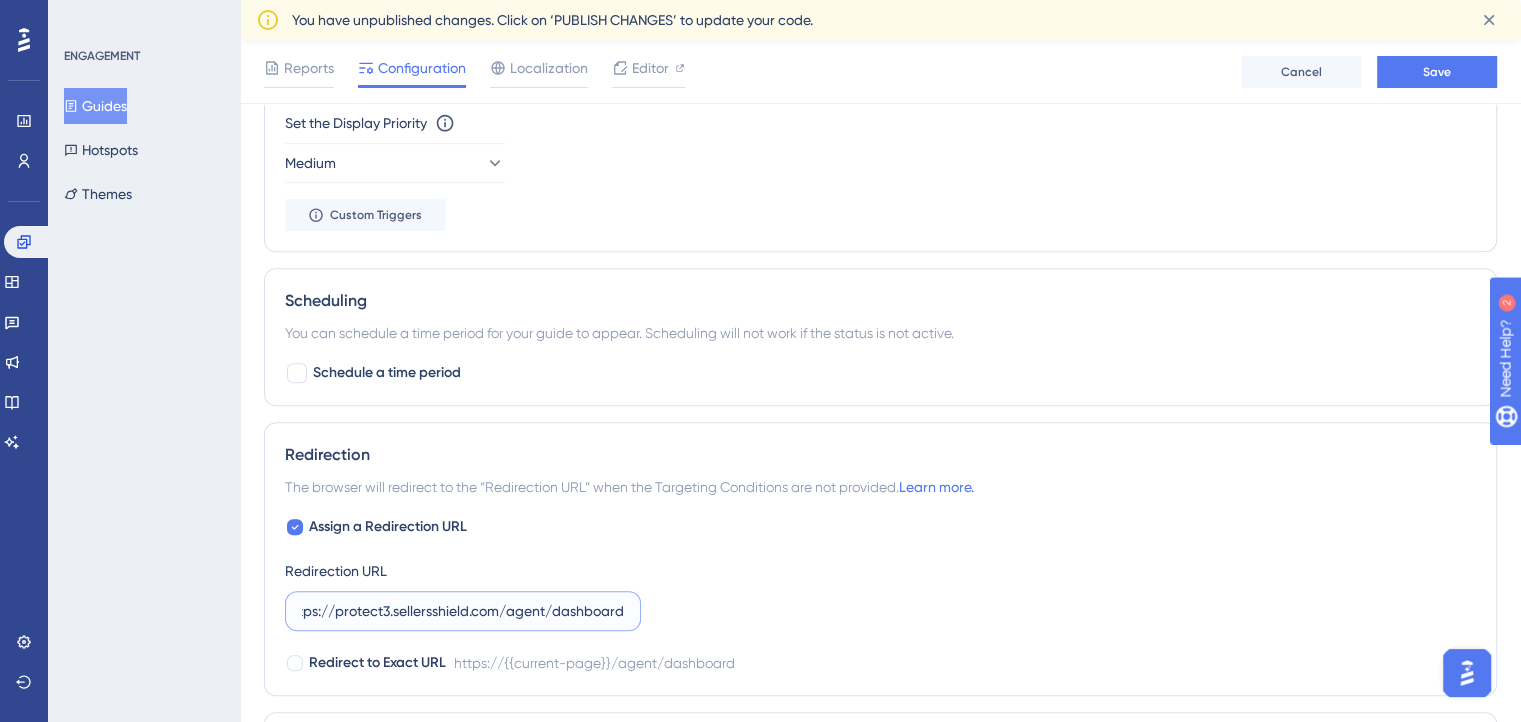 type on "https://protect3.sellersshield.com/agent/dashboard" 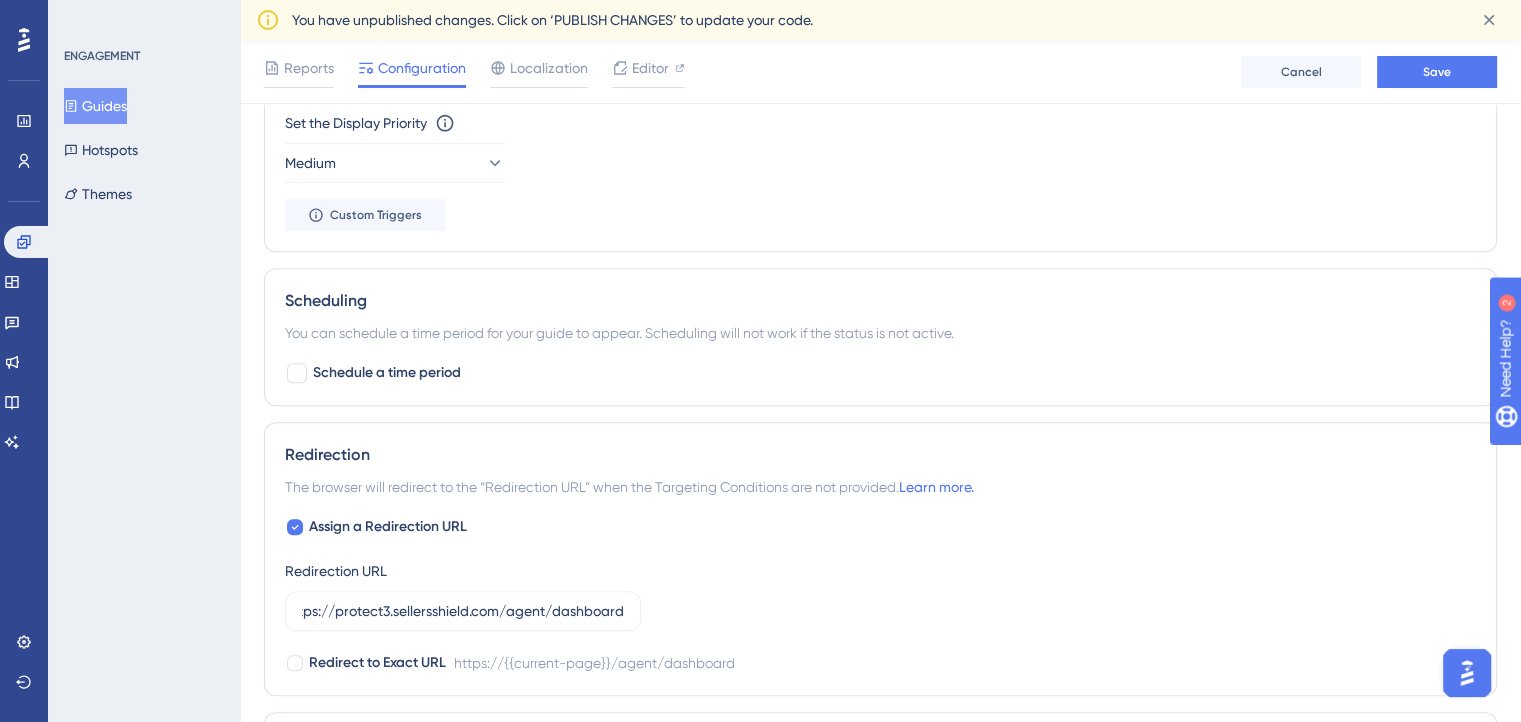 click on "Assign a Redirection URL Redirection URL https://protect3.sellersshield.com/agent/dashboard Redirect to Exact URL https://{{current-page}}/agent/dashboard" at bounding box center (880, 595) 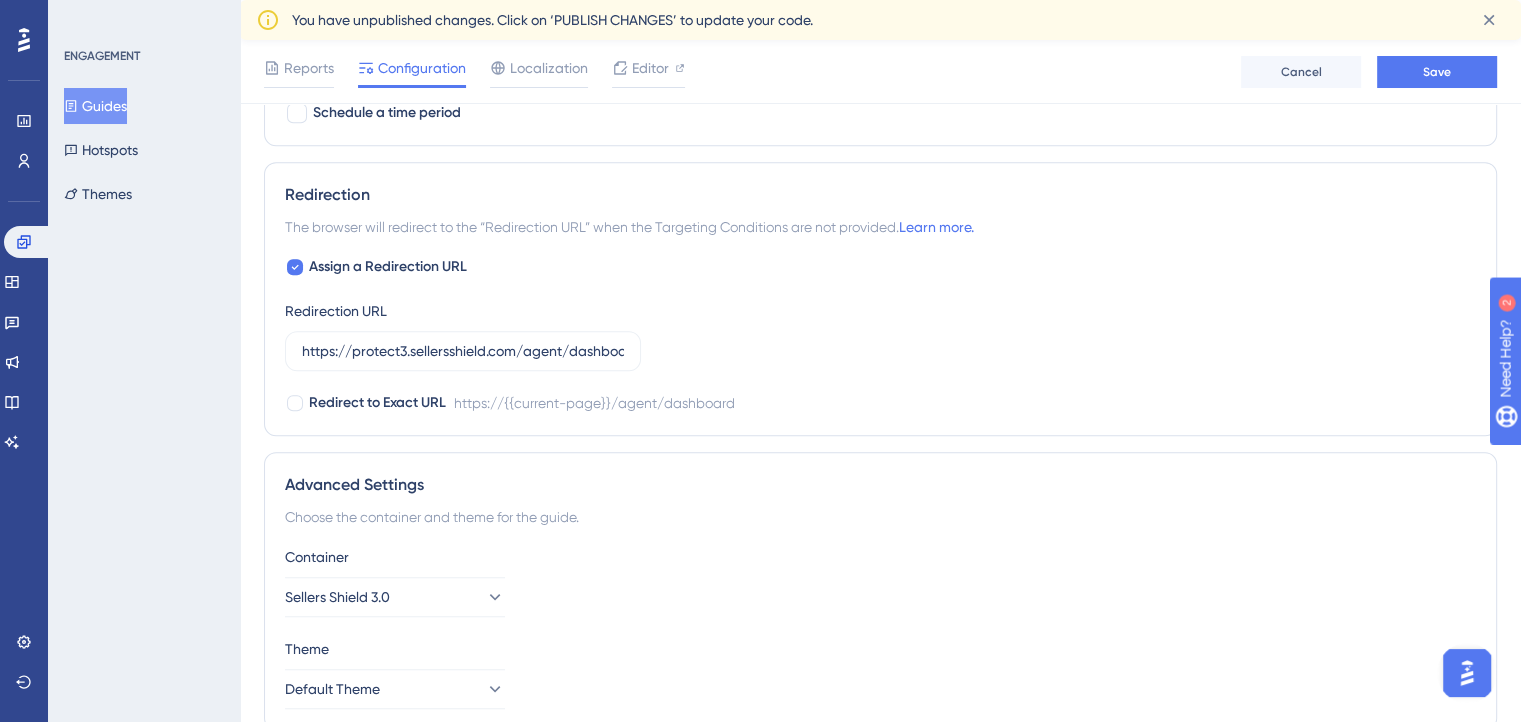 scroll, scrollTop: 1444, scrollLeft: 0, axis: vertical 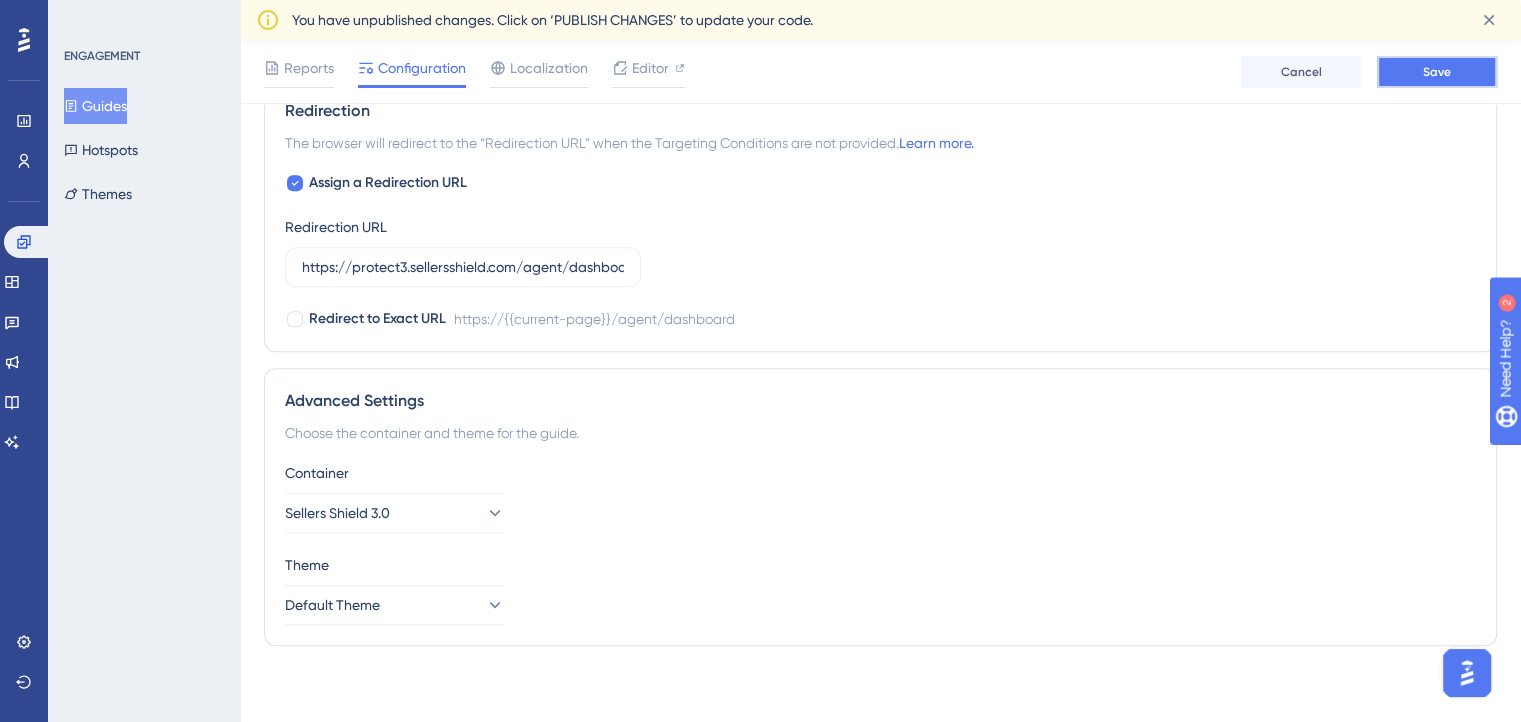 click on "Save" at bounding box center [1437, 72] 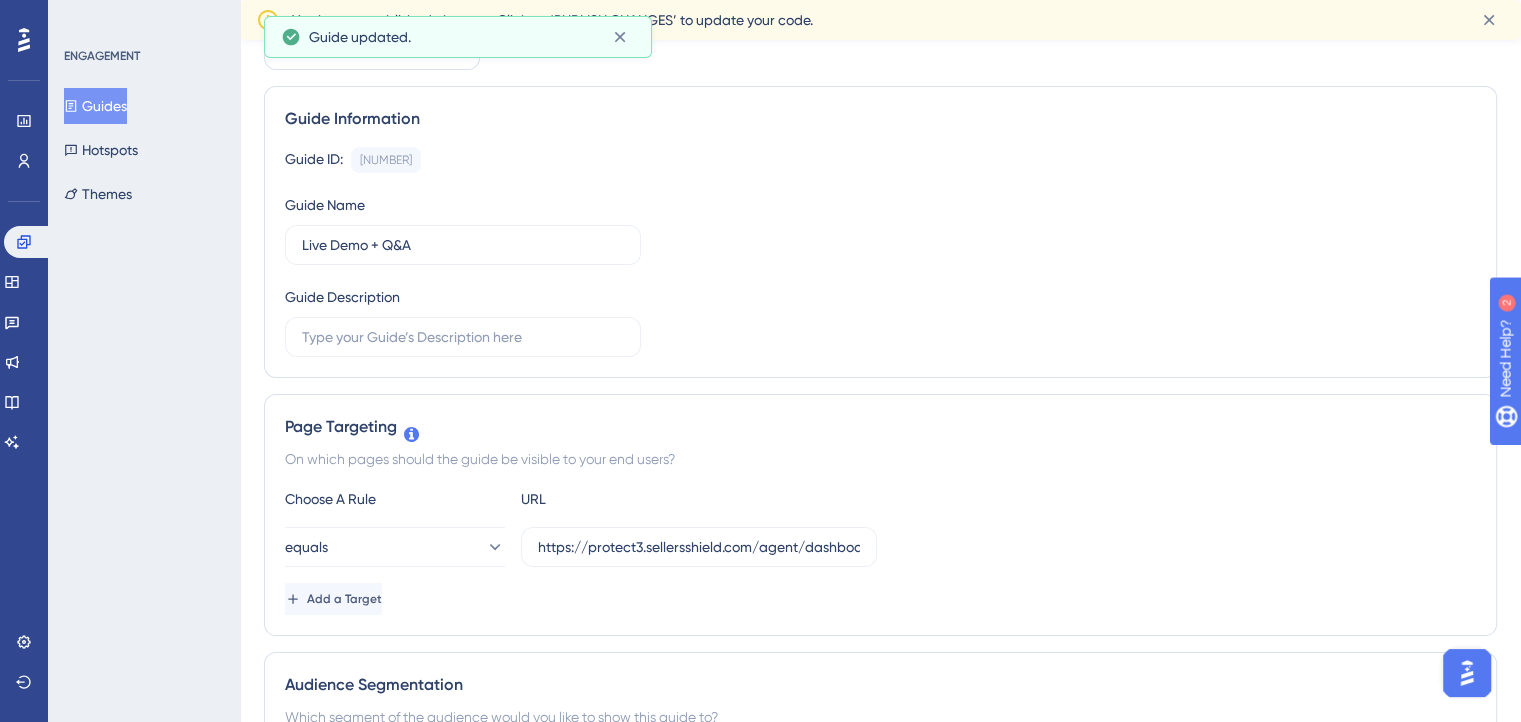 scroll, scrollTop: 0, scrollLeft: 0, axis: both 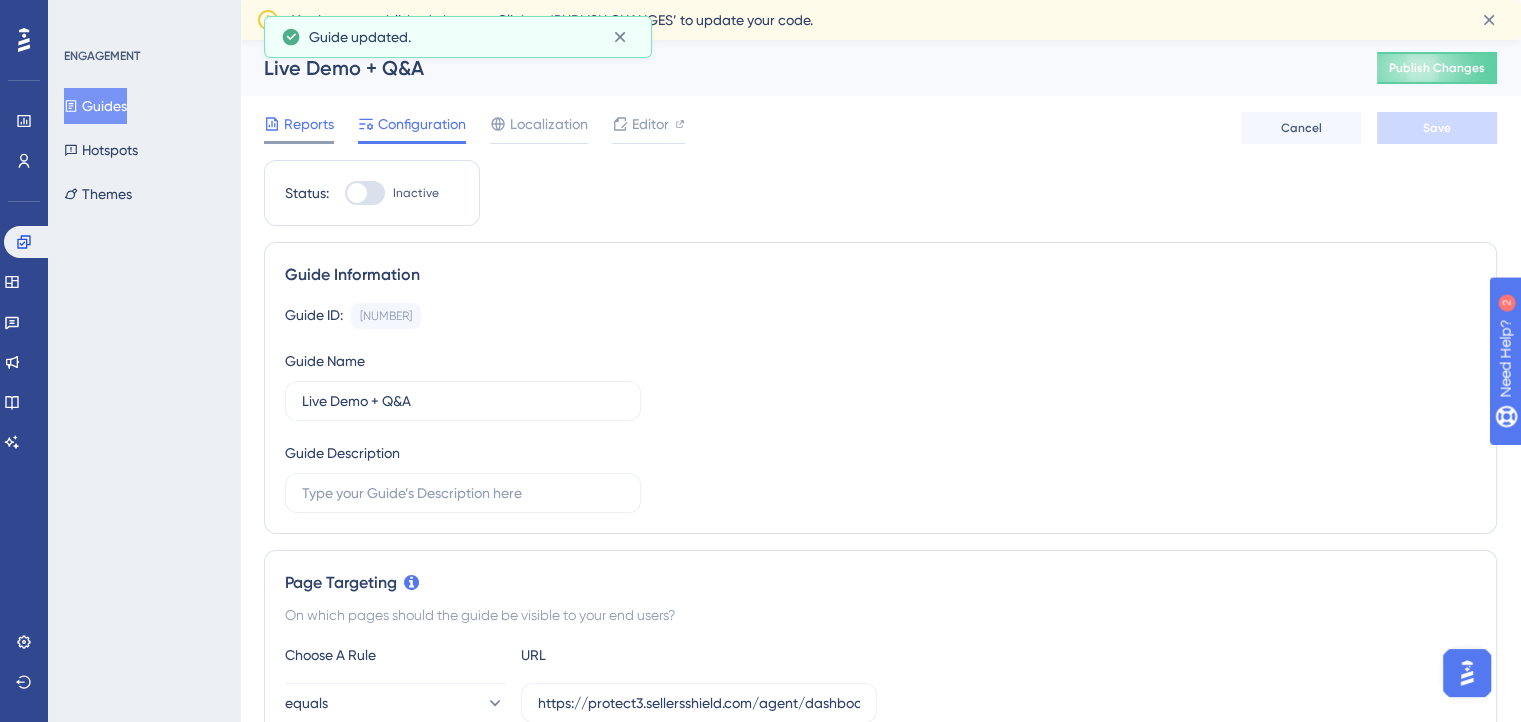 click on "Reports" at bounding box center [309, 124] 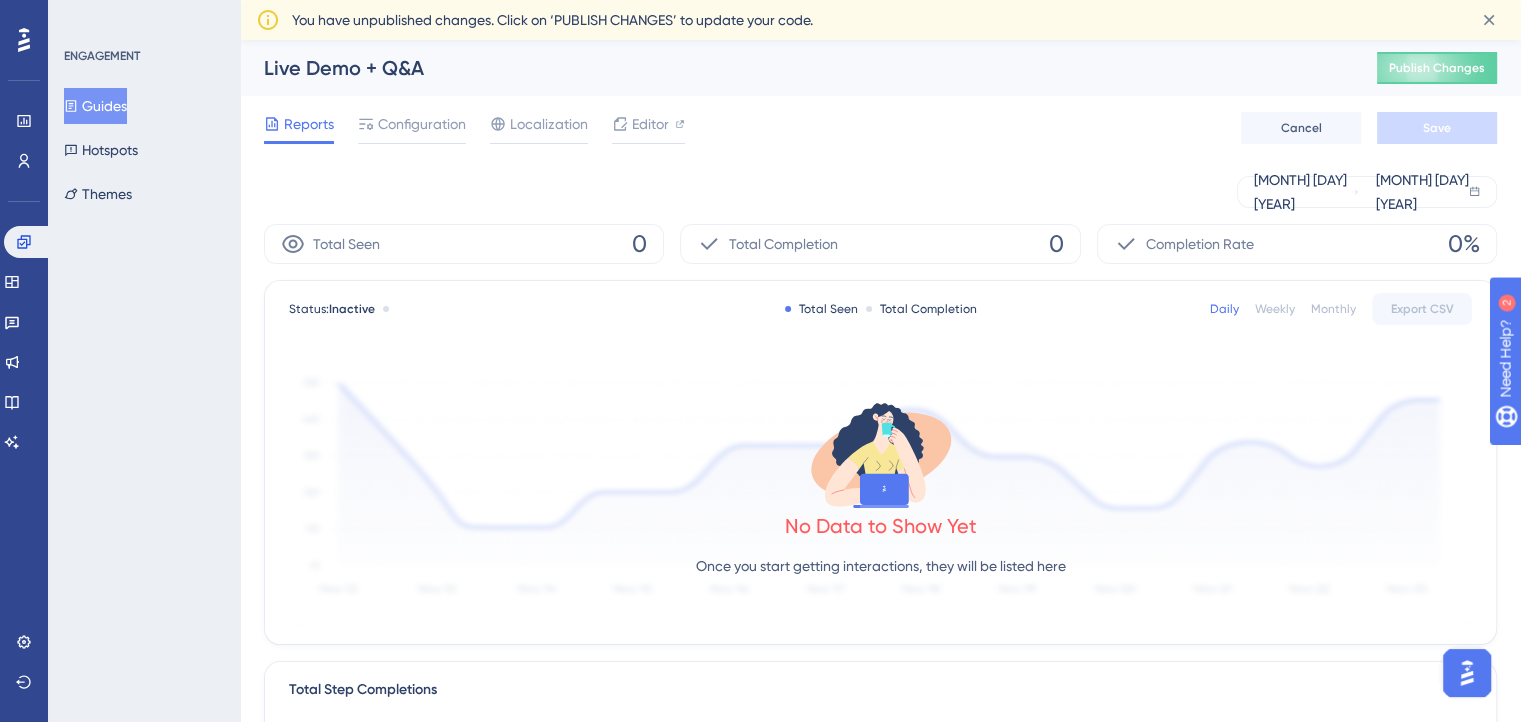 click on "Guides" at bounding box center [95, 106] 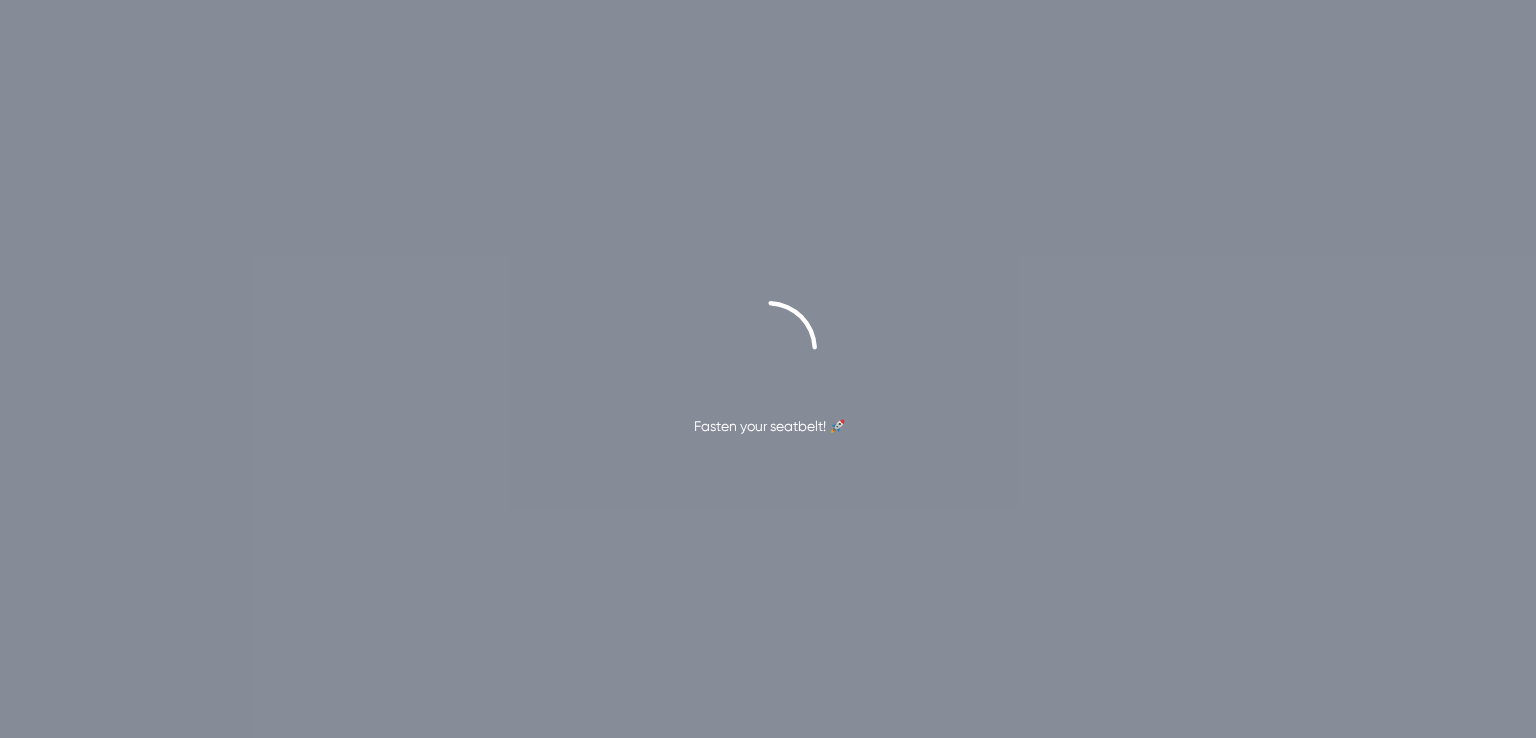 scroll, scrollTop: 0, scrollLeft: 0, axis: both 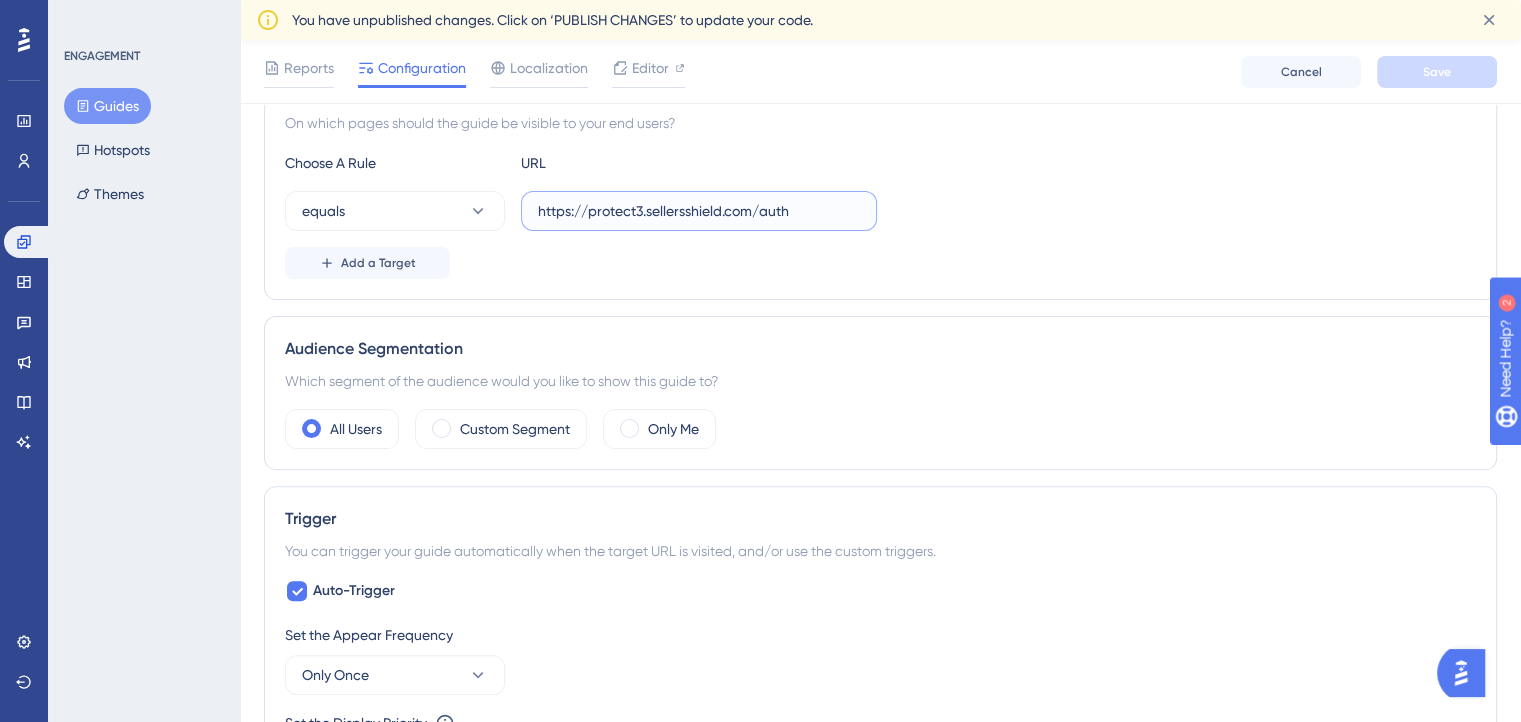 drag, startPoint x: 816, startPoint y: 219, endPoint x: 634, endPoint y: 208, distance: 182.3321 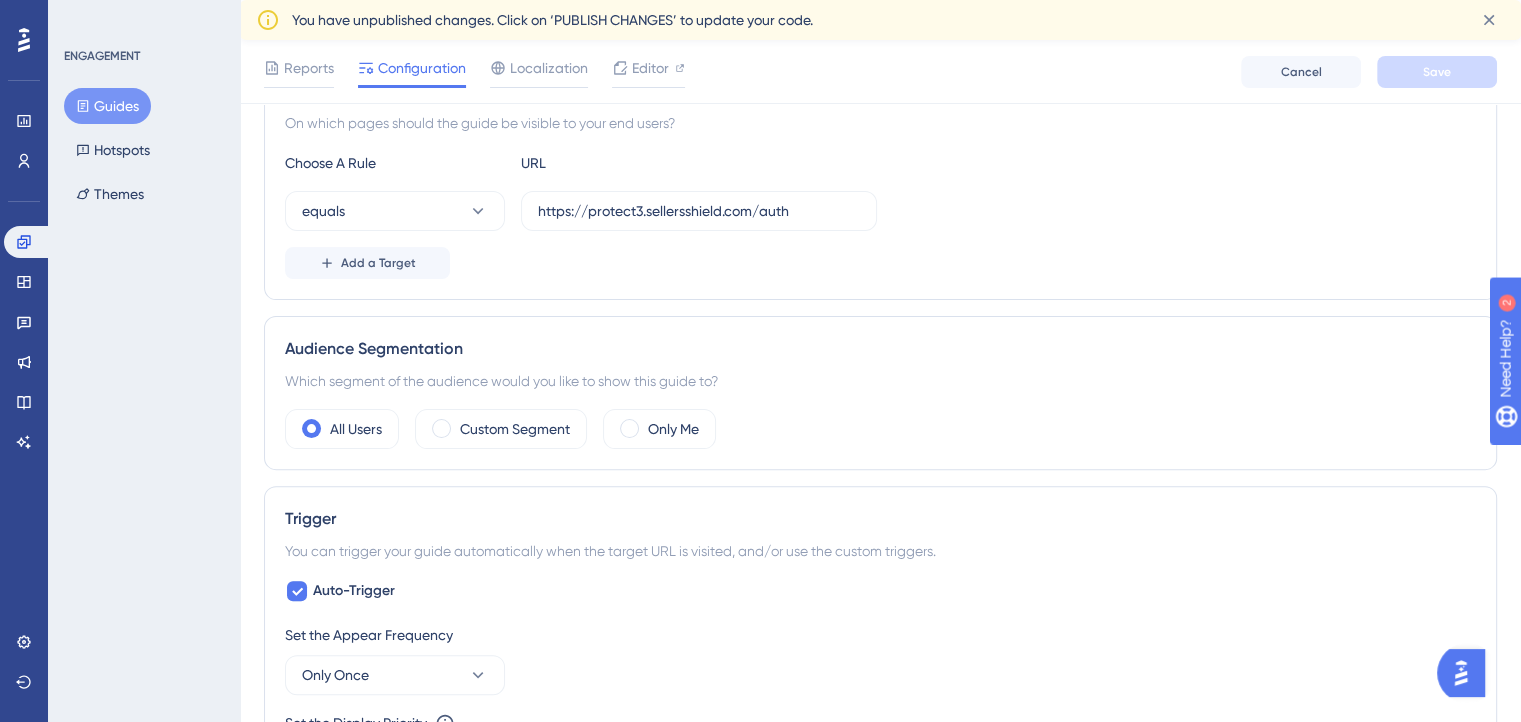 click on "Add a Target" at bounding box center (880, 263) 